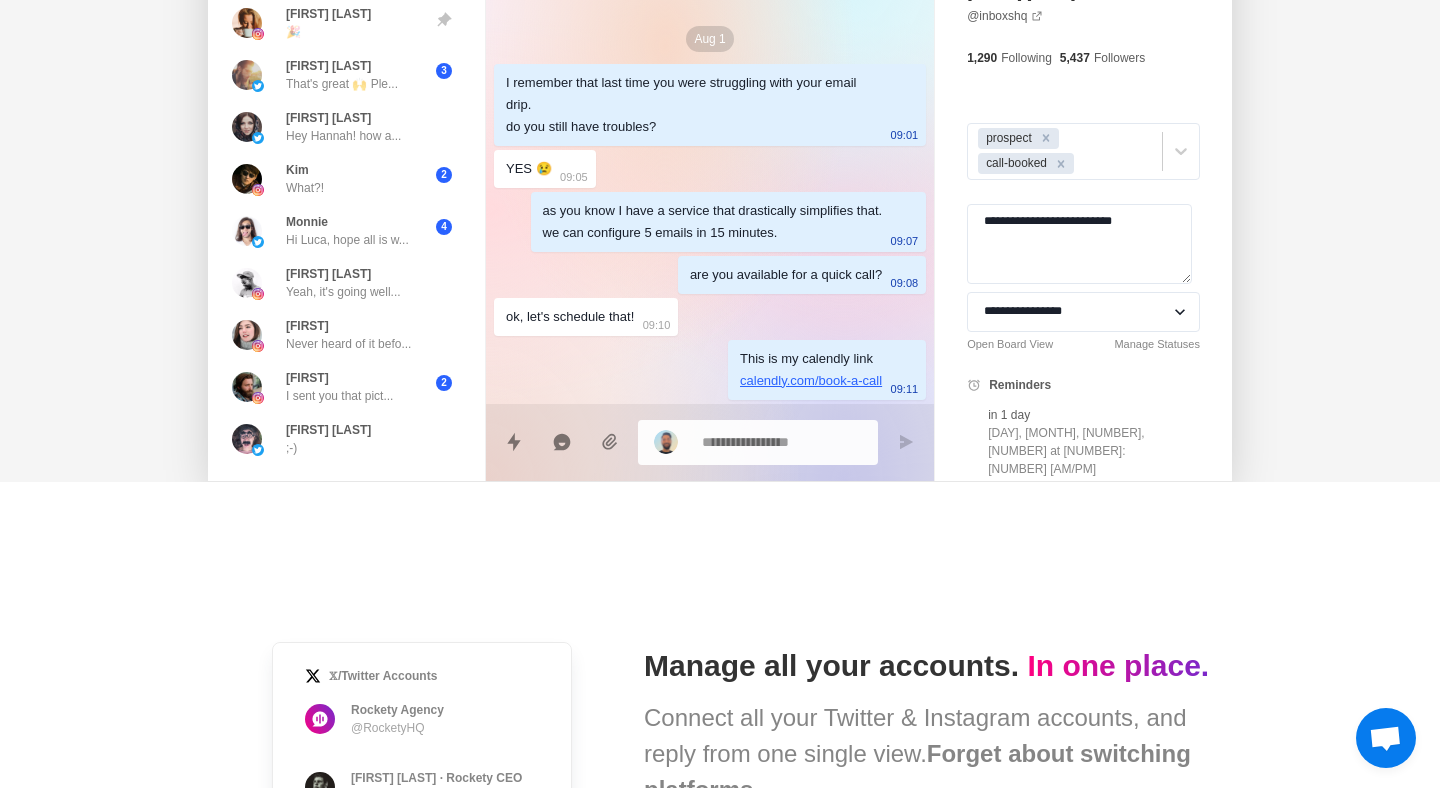 scroll, scrollTop: 0, scrollLeft: 0, axis: both 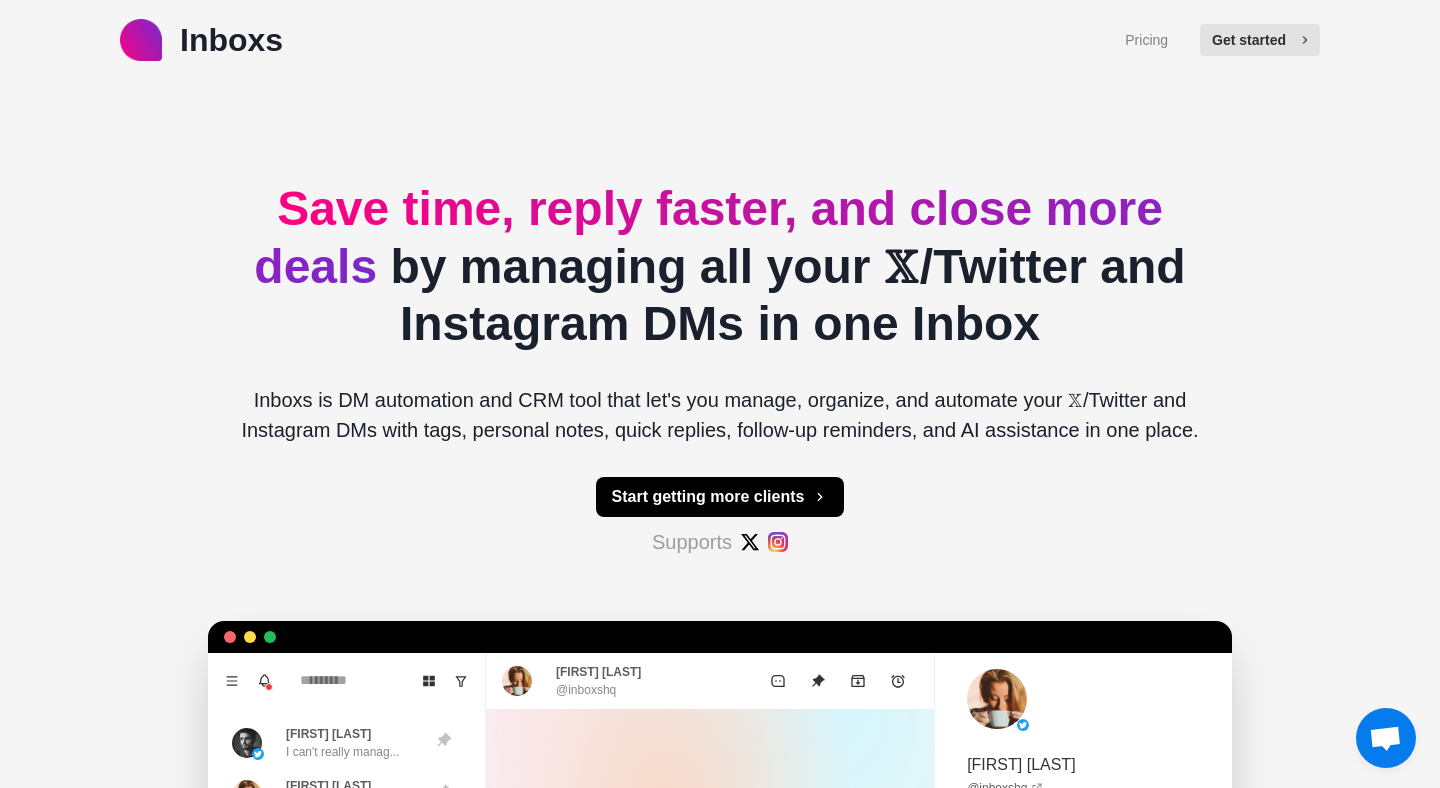 click on "Get started" at bounding box center [1260, 40] 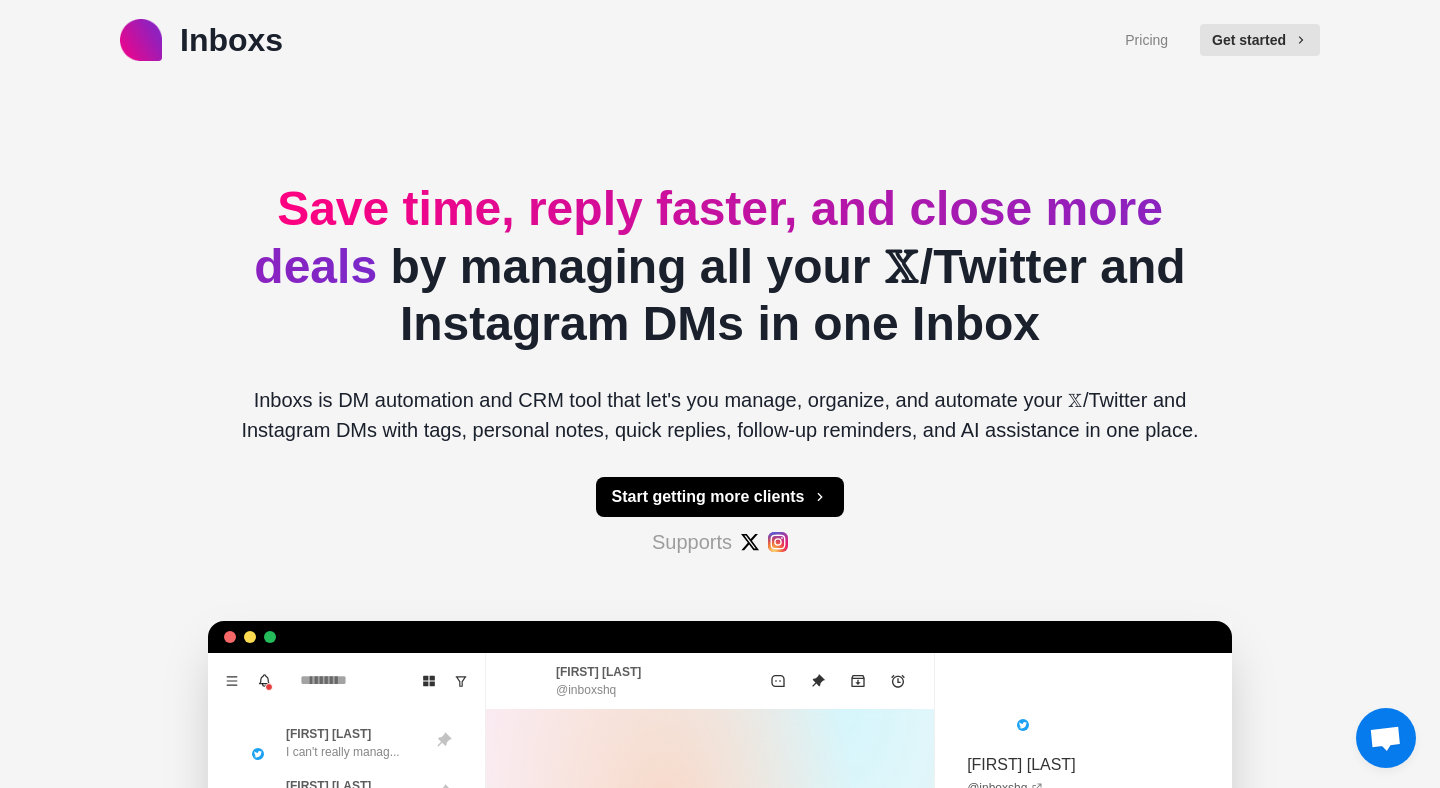 type on "*" 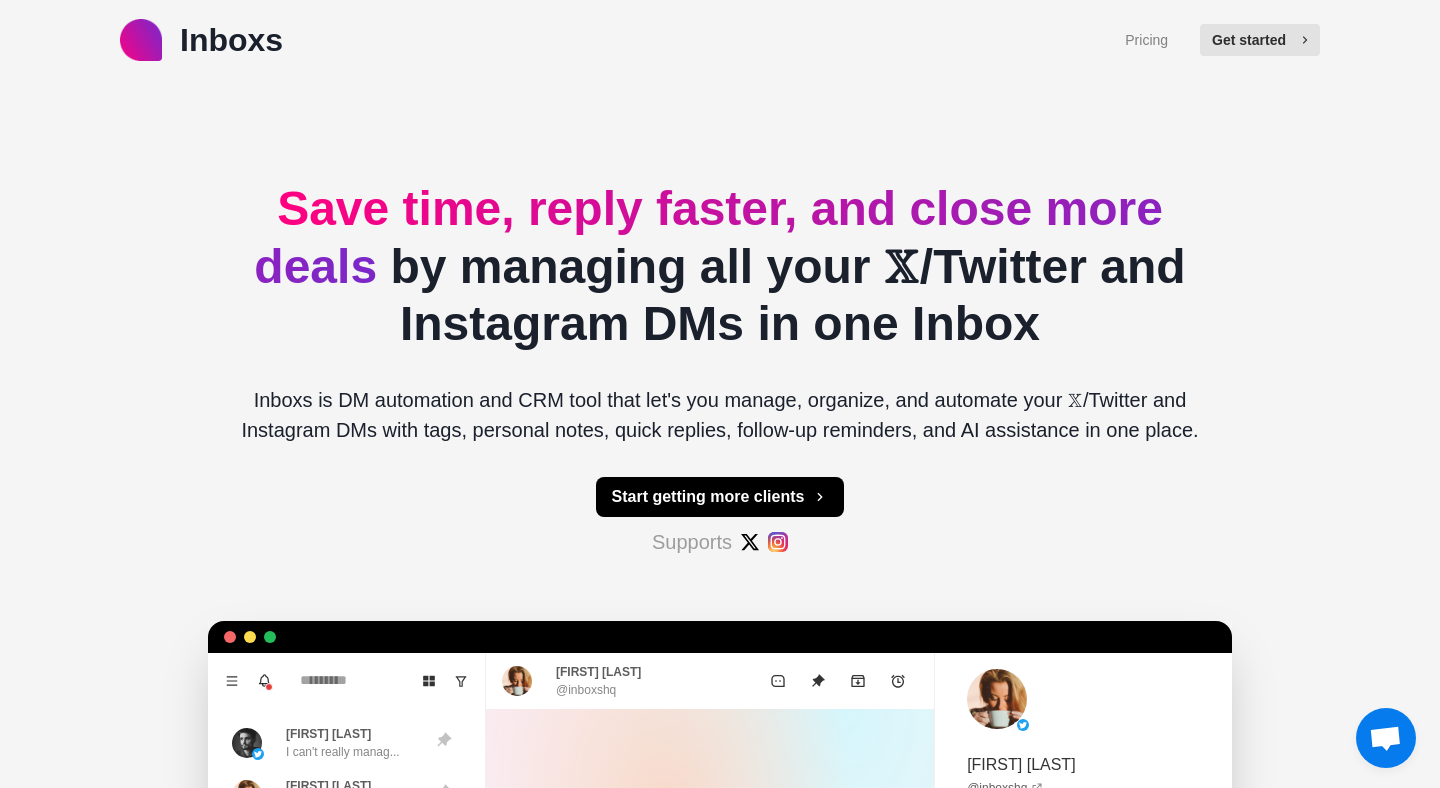 click on "Get started" at bounding box center [1260, 40] 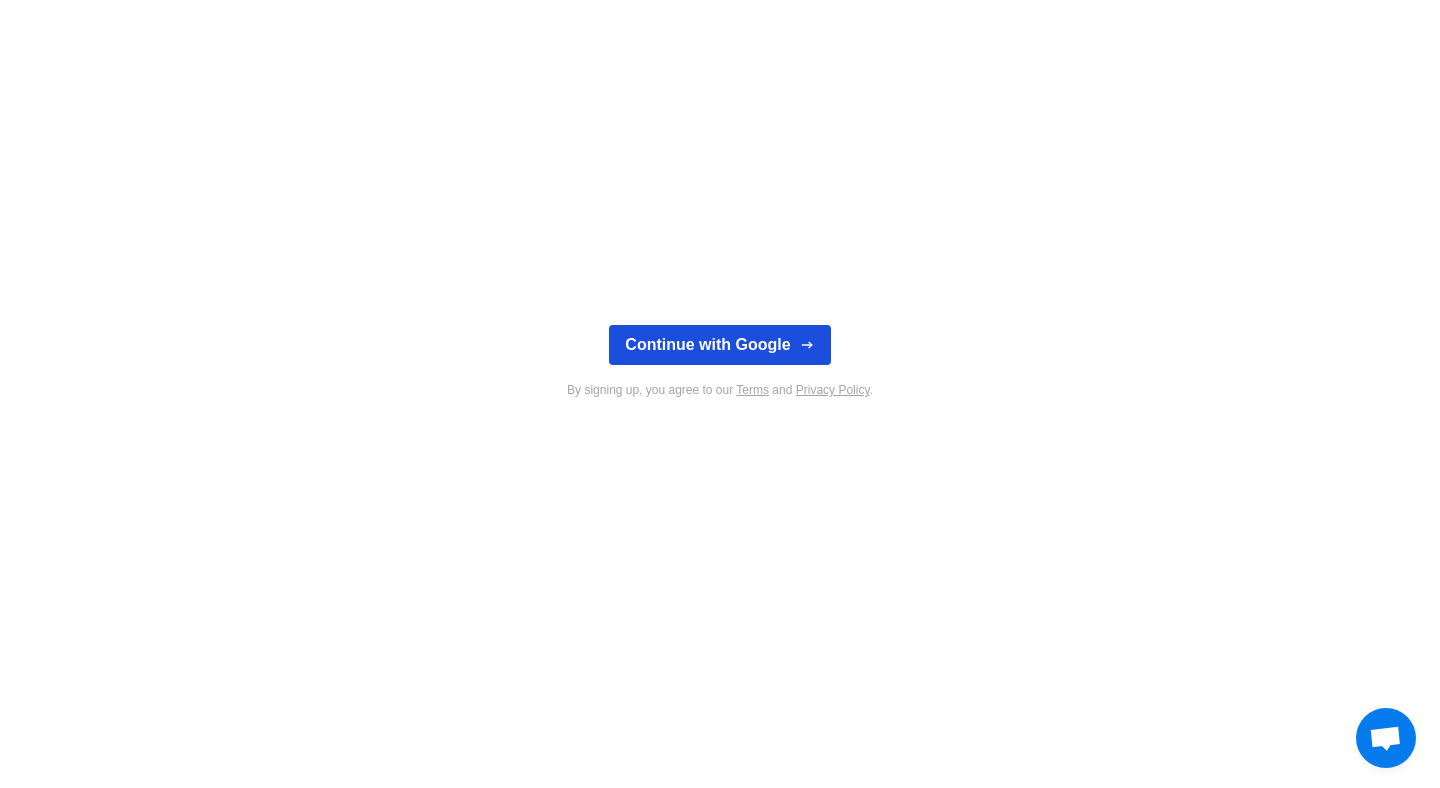 click on "Continue with Google" at bounding box center (719, 345) 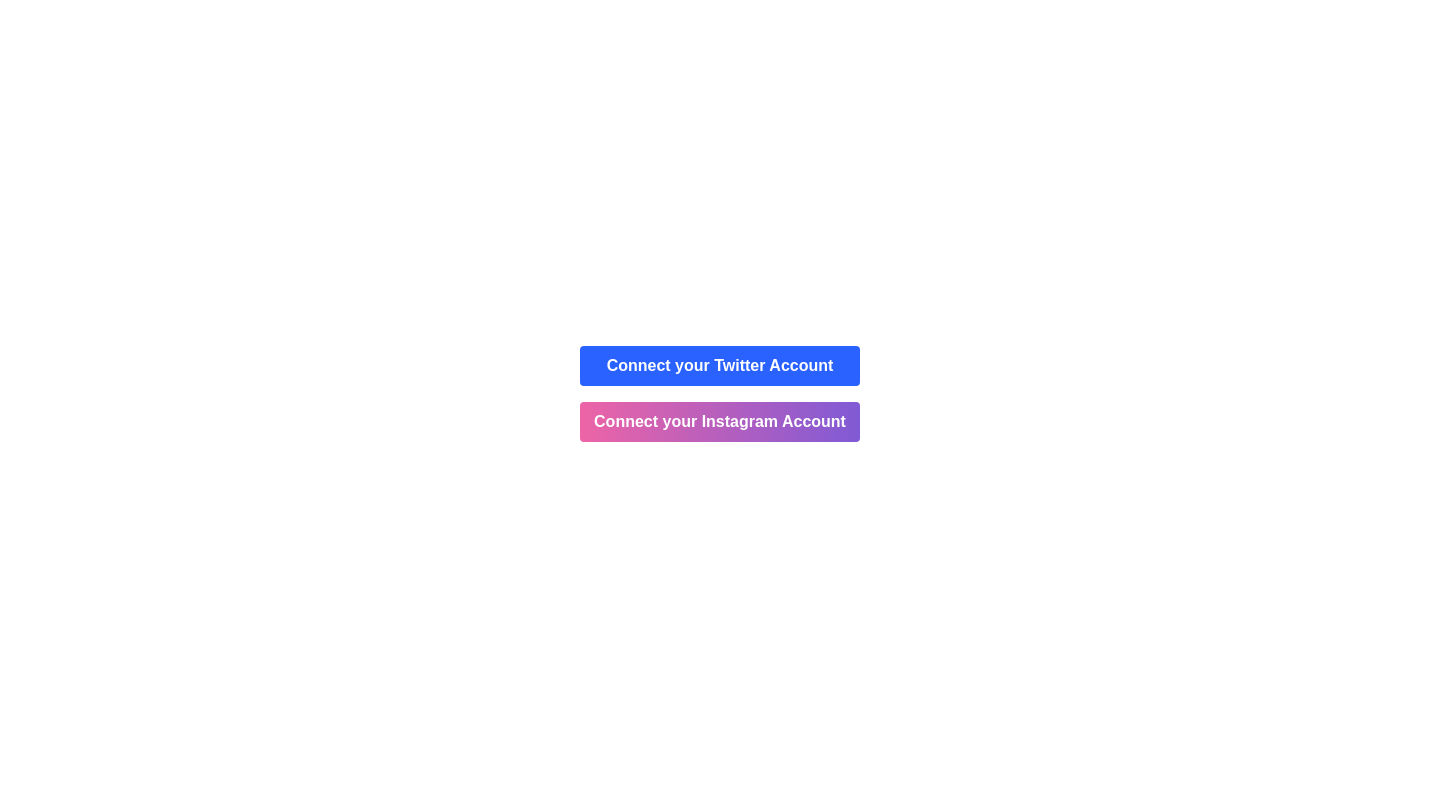 scroll, scrollTop: 0, scrollLeft: 0, axis: both 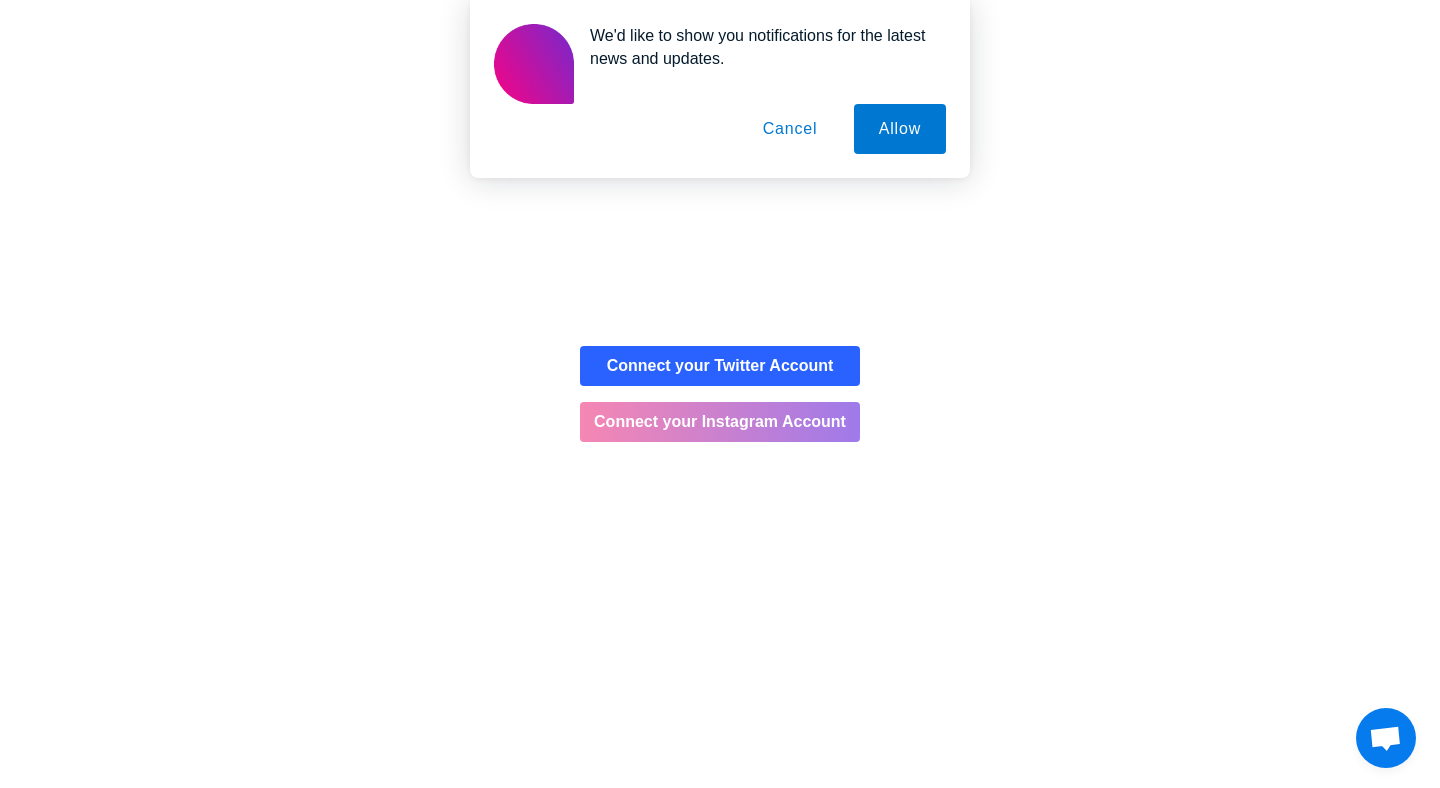 click on "Connect your Instagram Account" at bounding box center [720, 422] 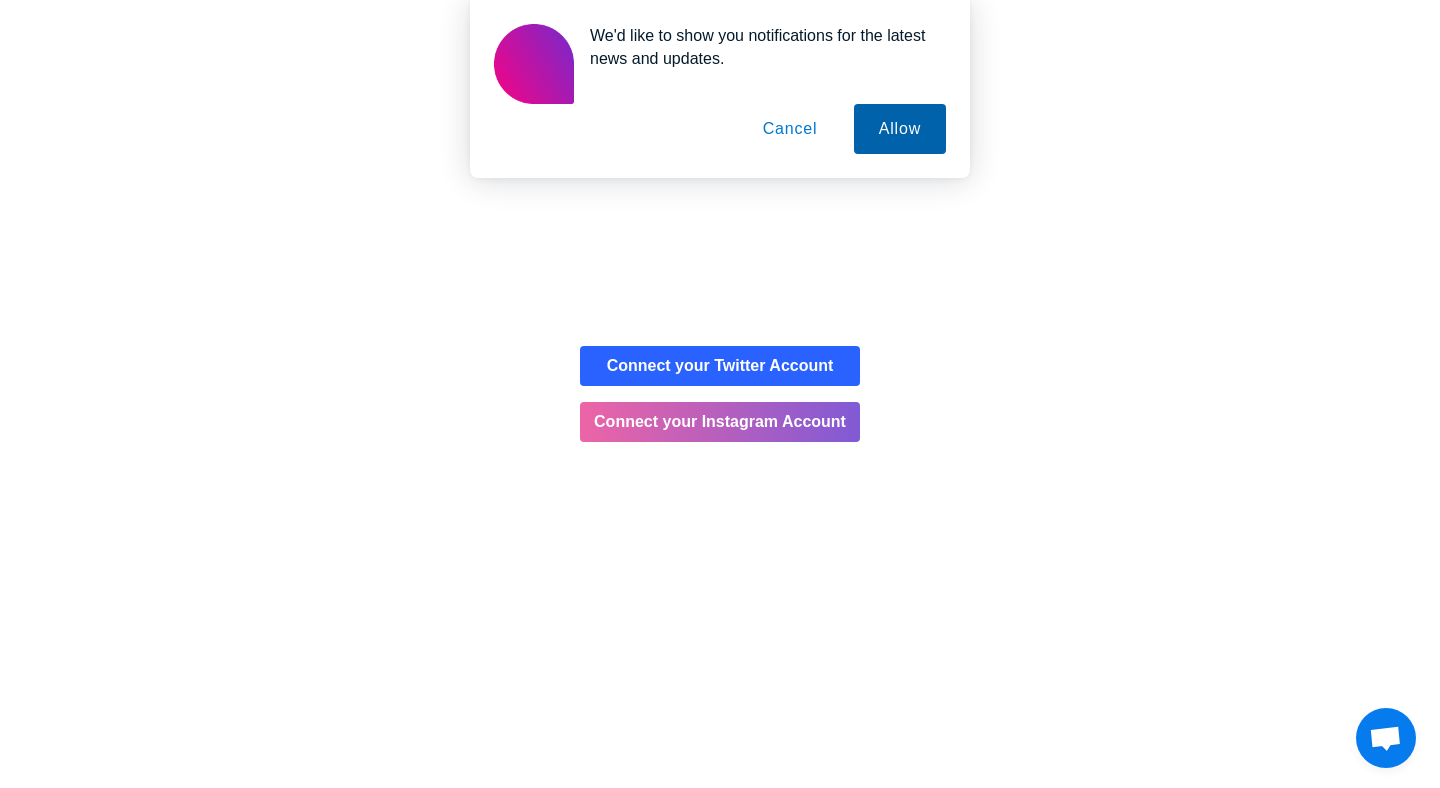 click on "Allow" at bounding box center [900, 129] 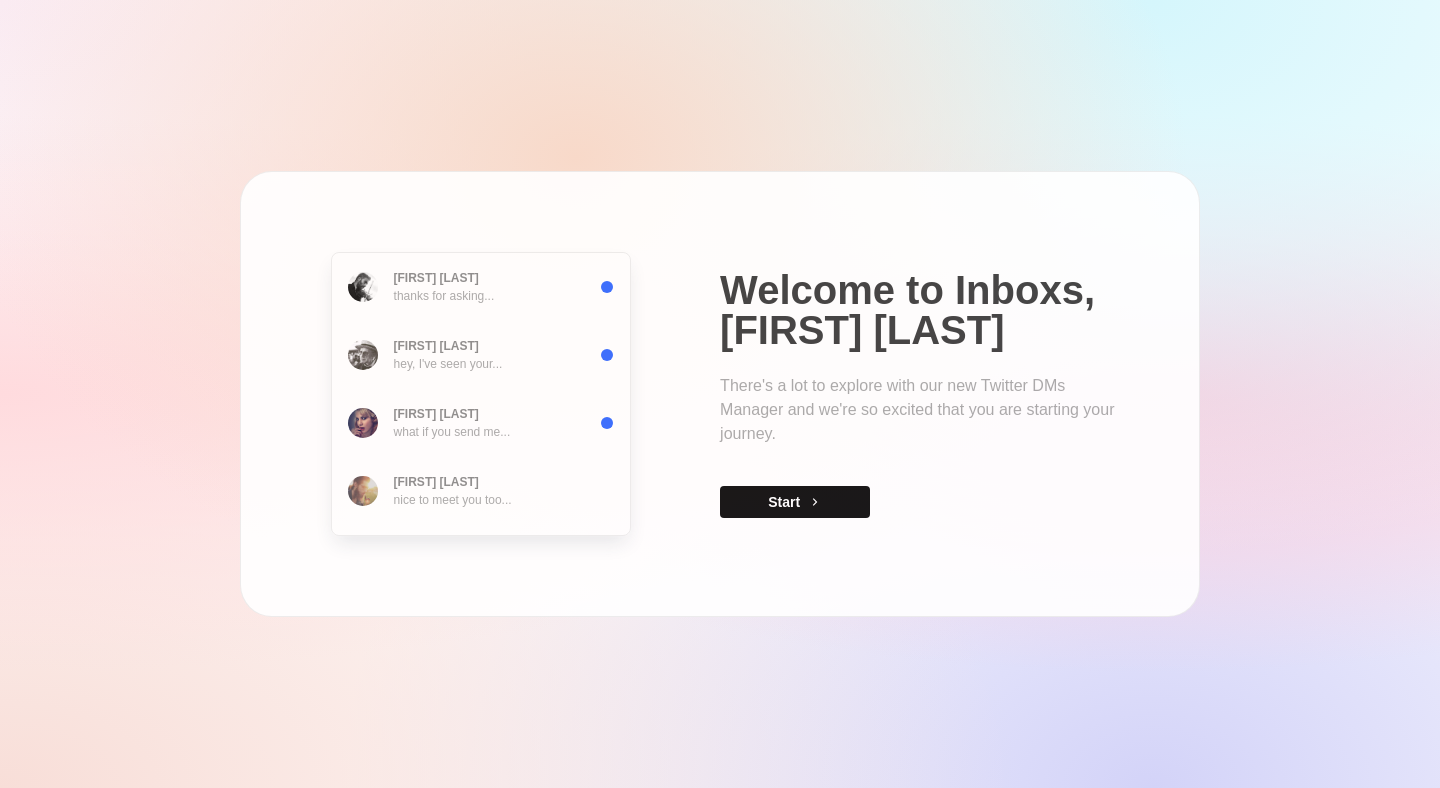 scroll, scrollTop: 0, scrollLeft: 0, axis: both 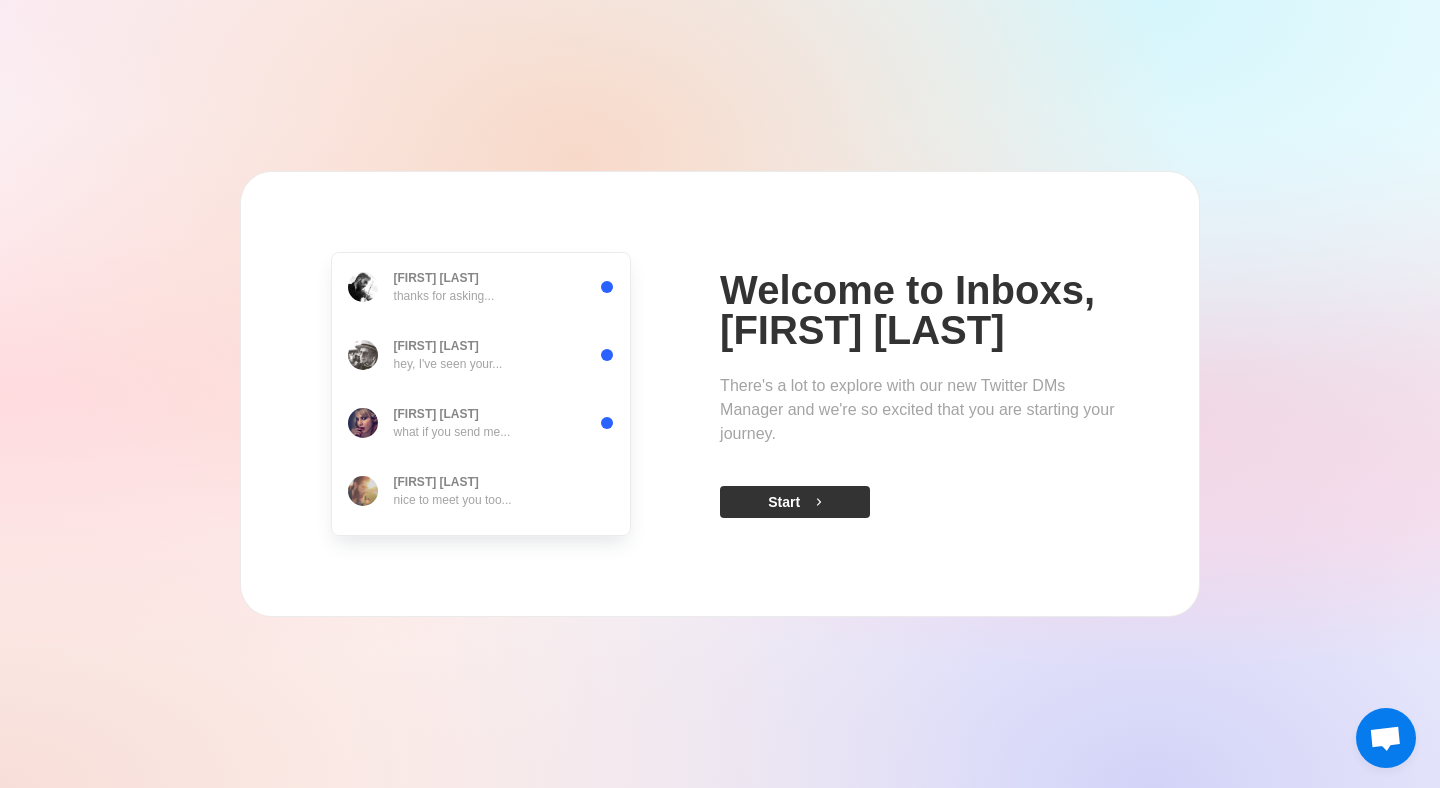 click on "Start" at bounding box center [795, 502] 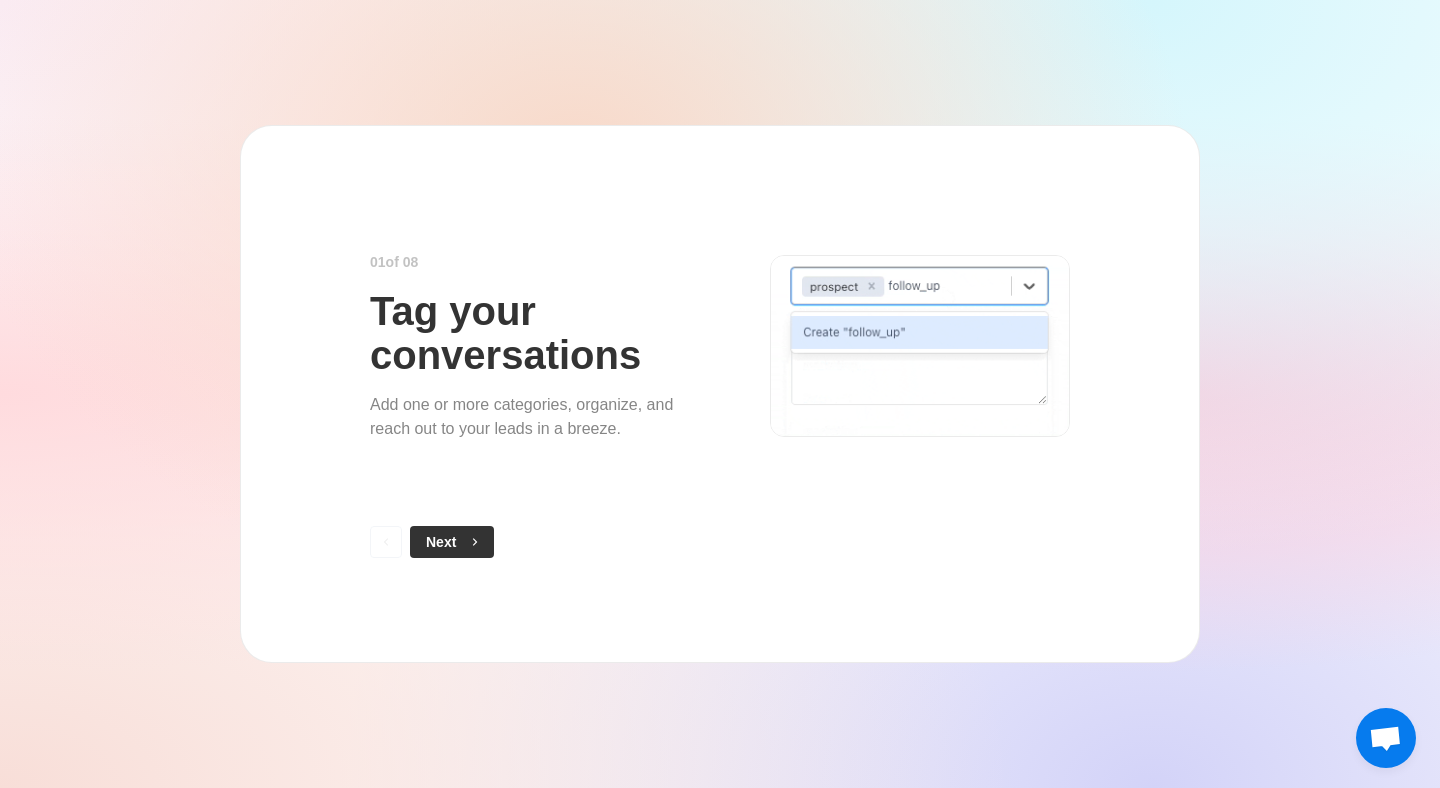 click 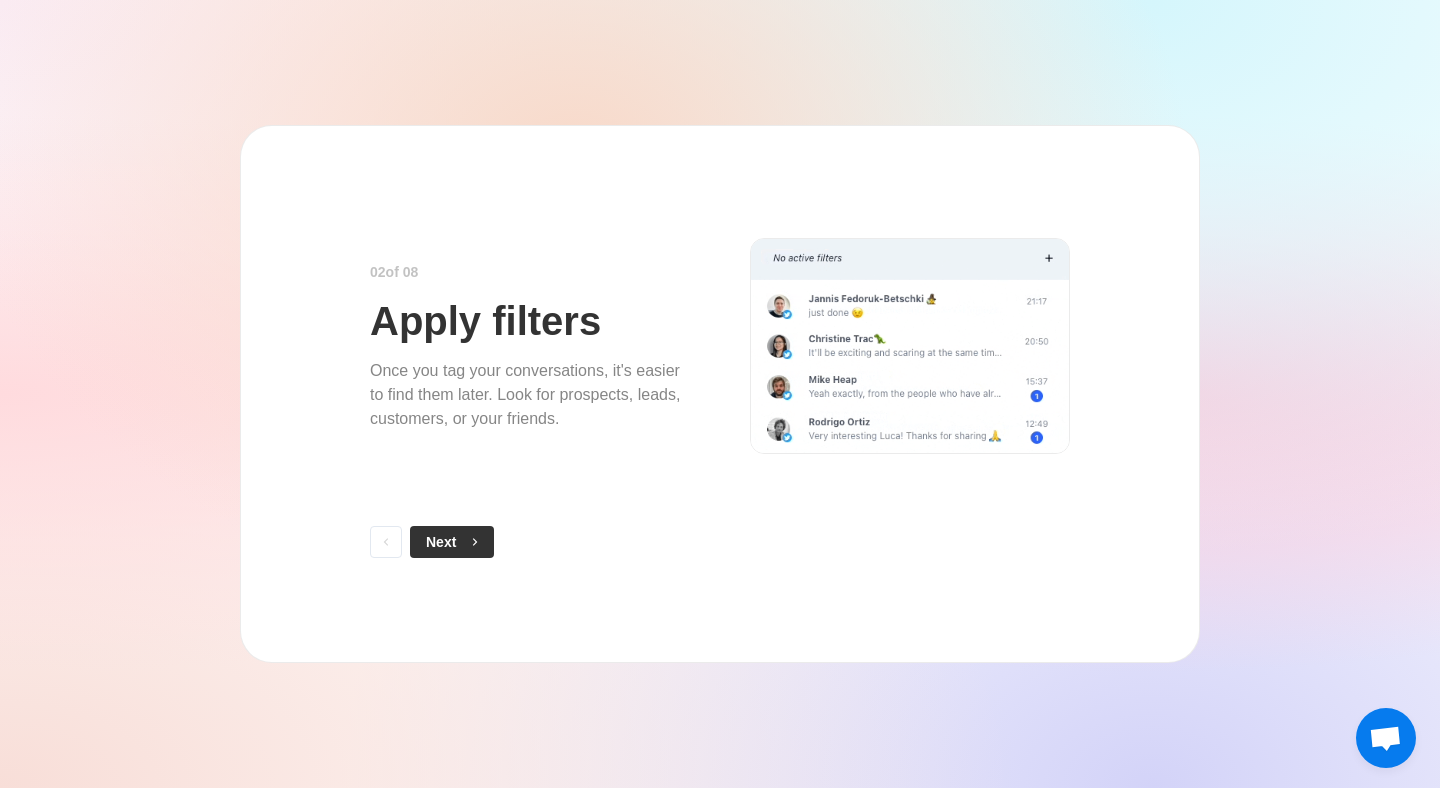 click 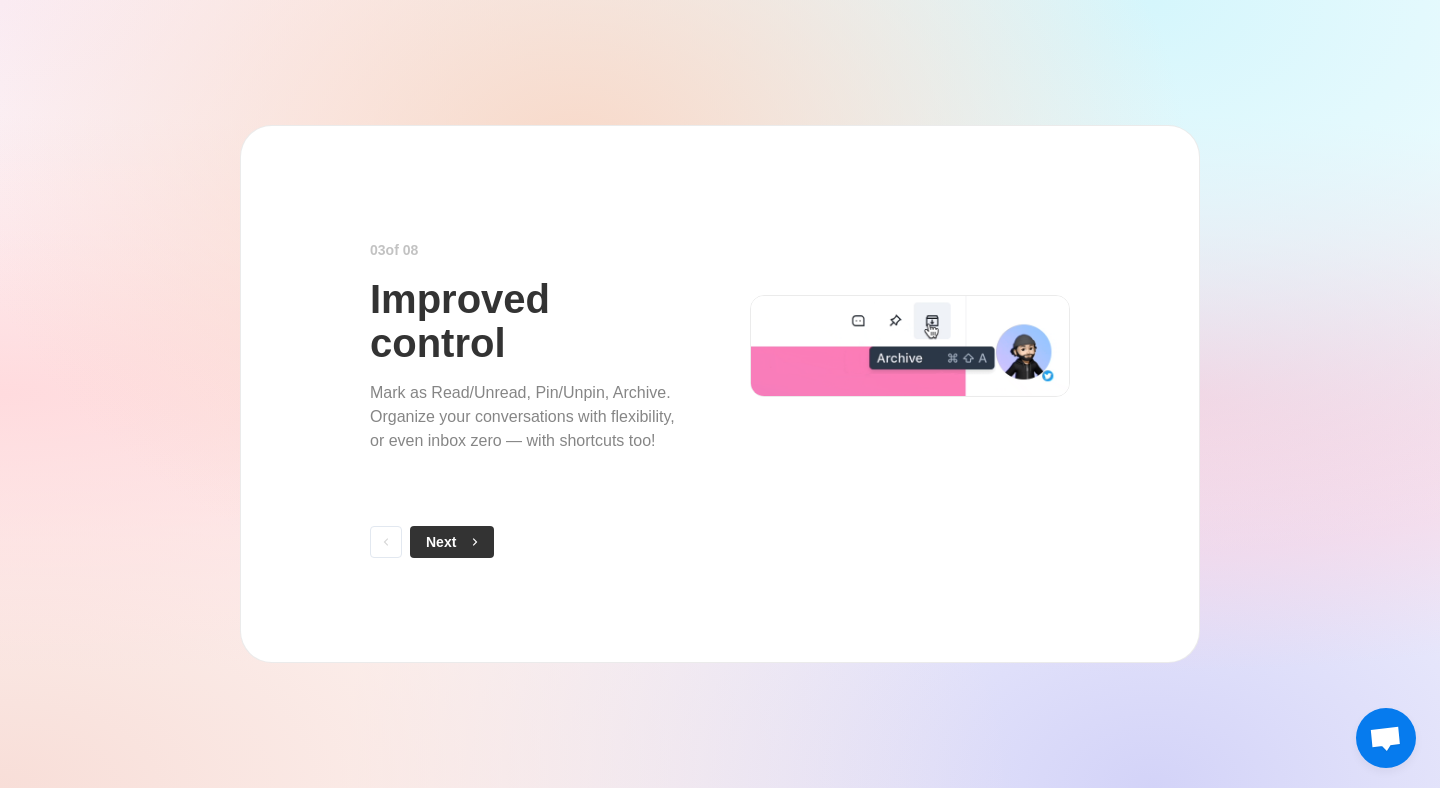 click 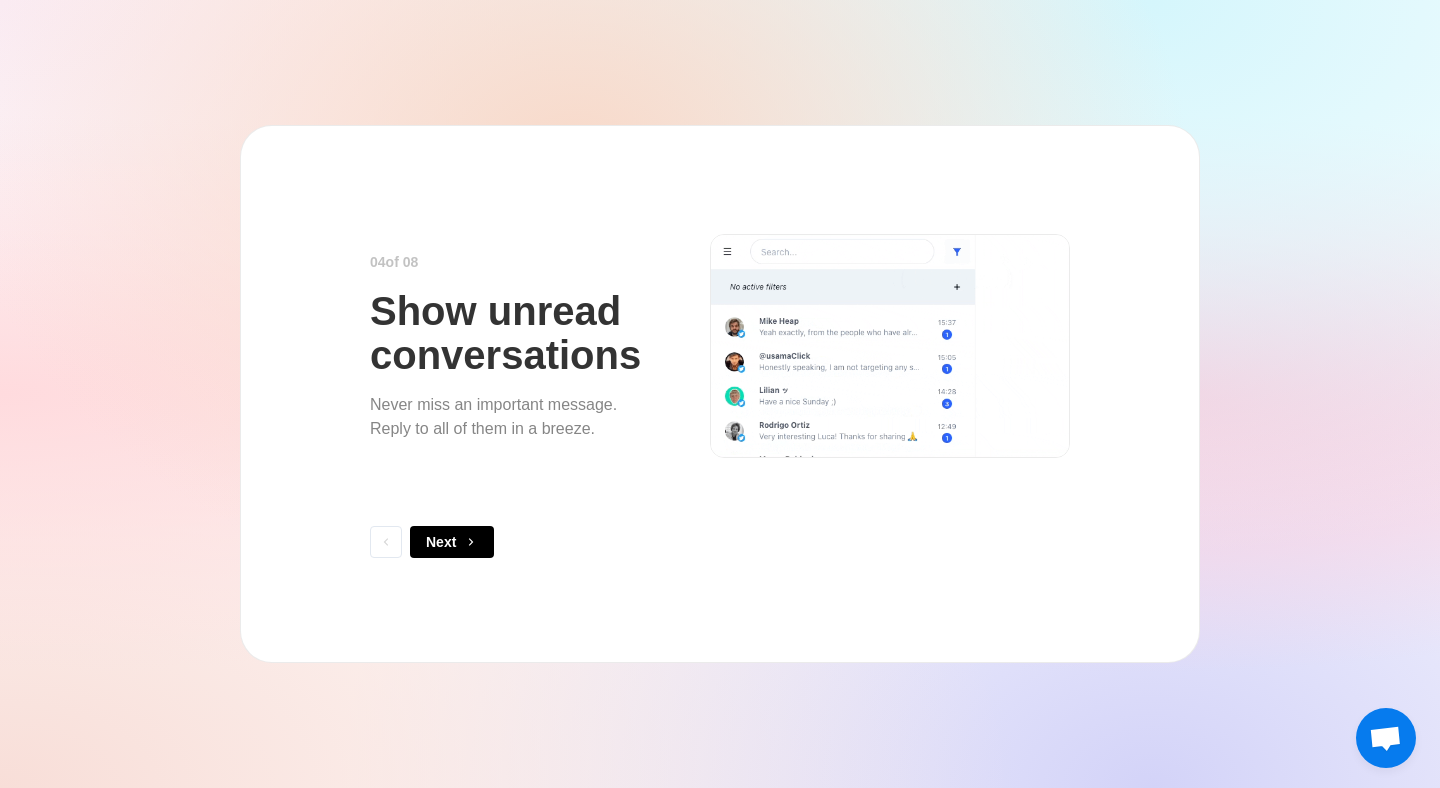 click 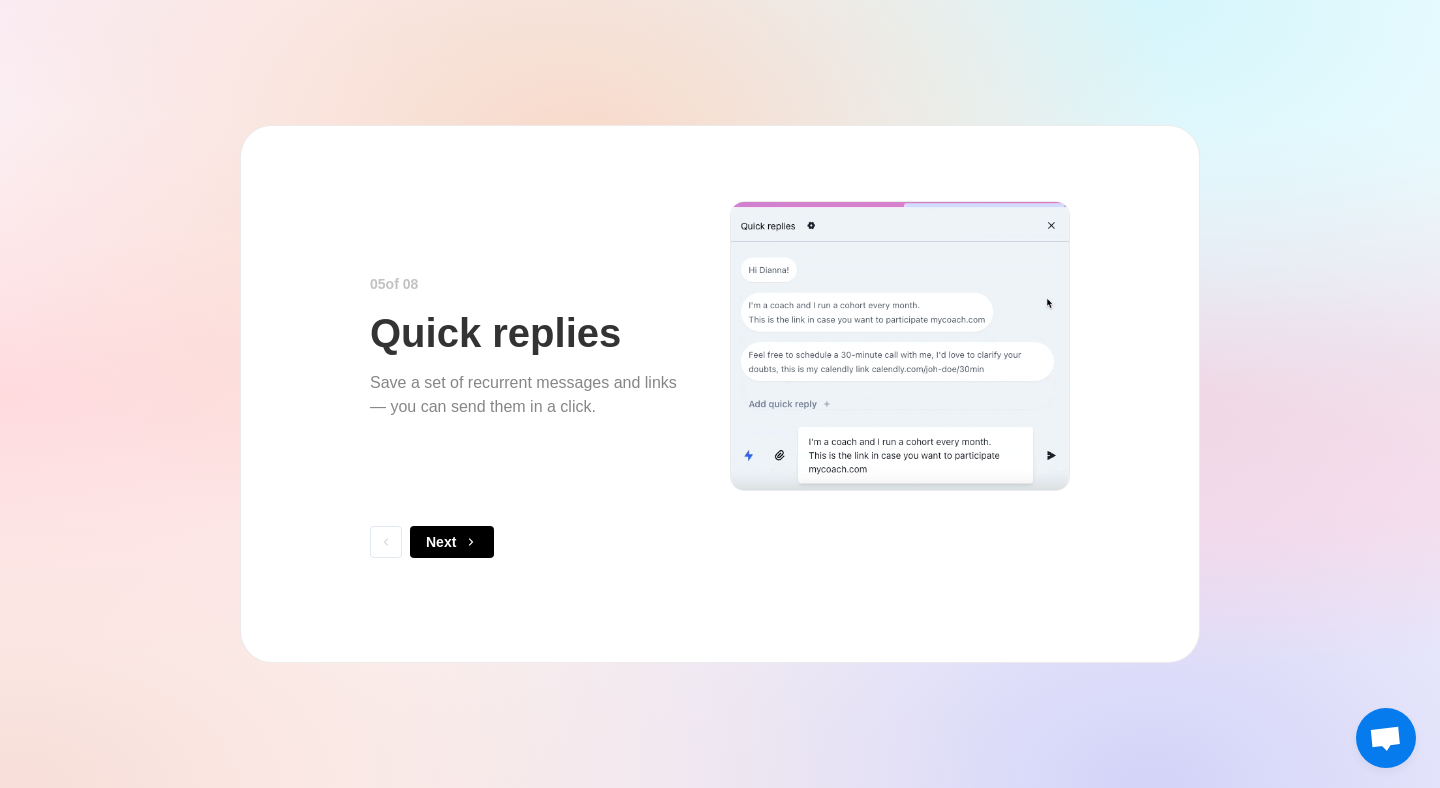 click 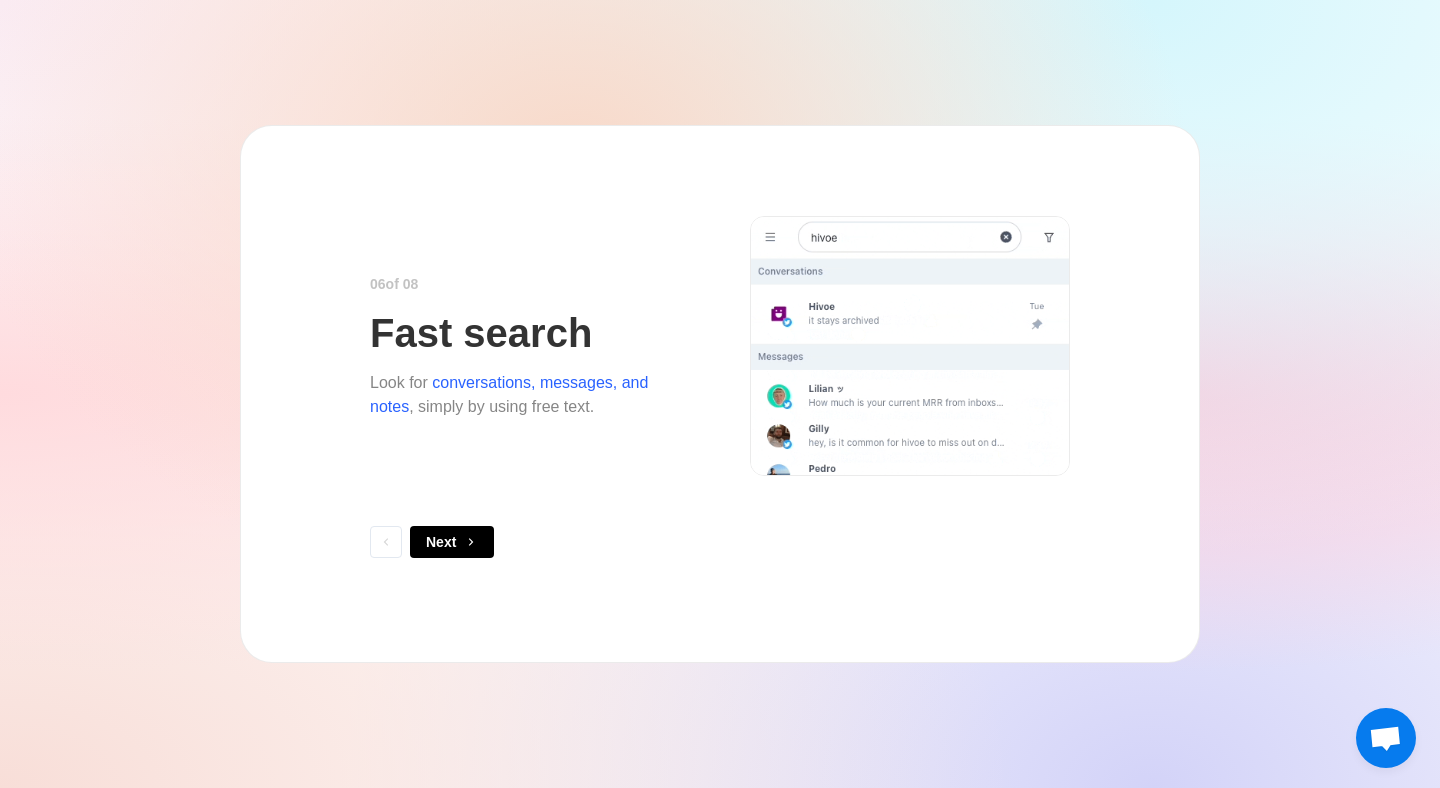 click 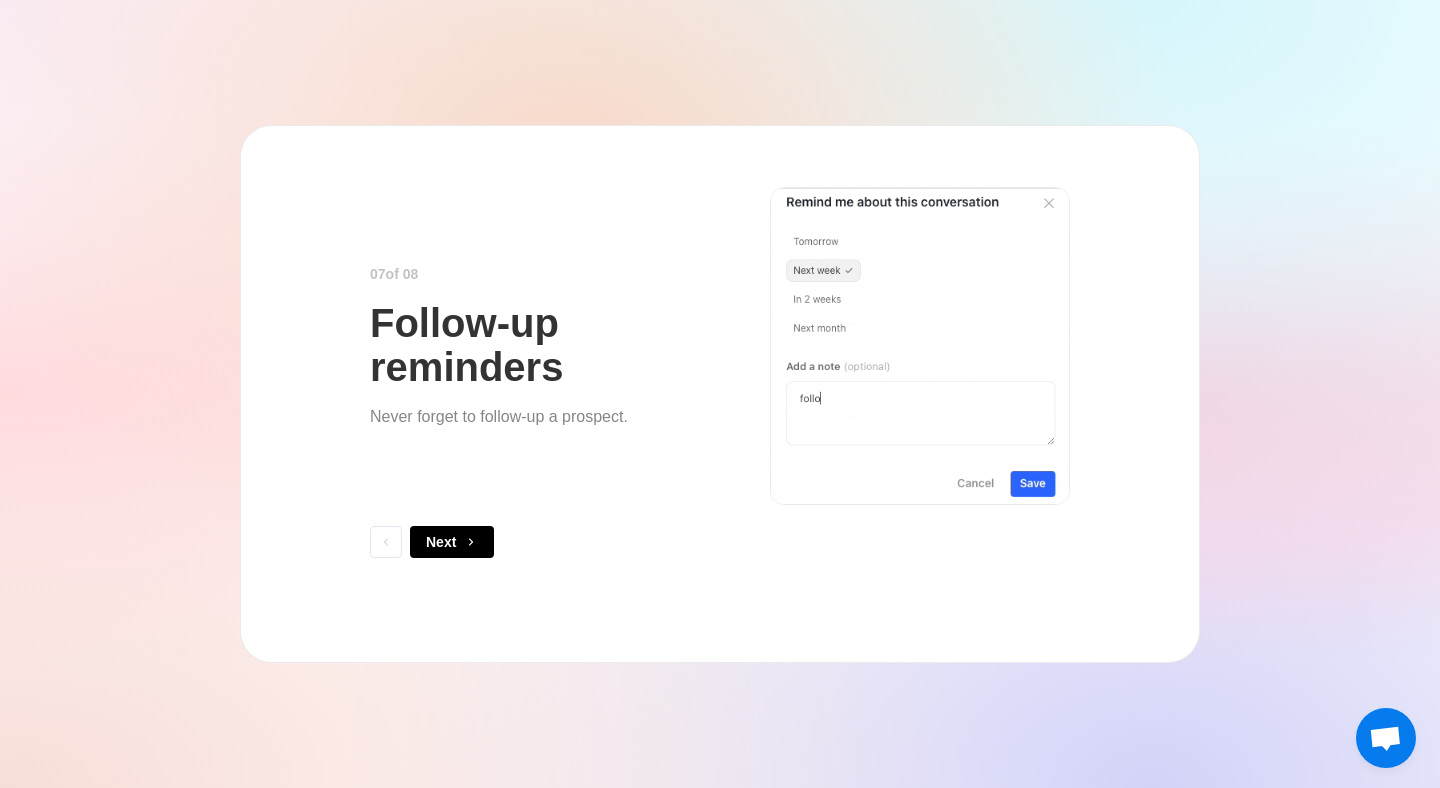 click 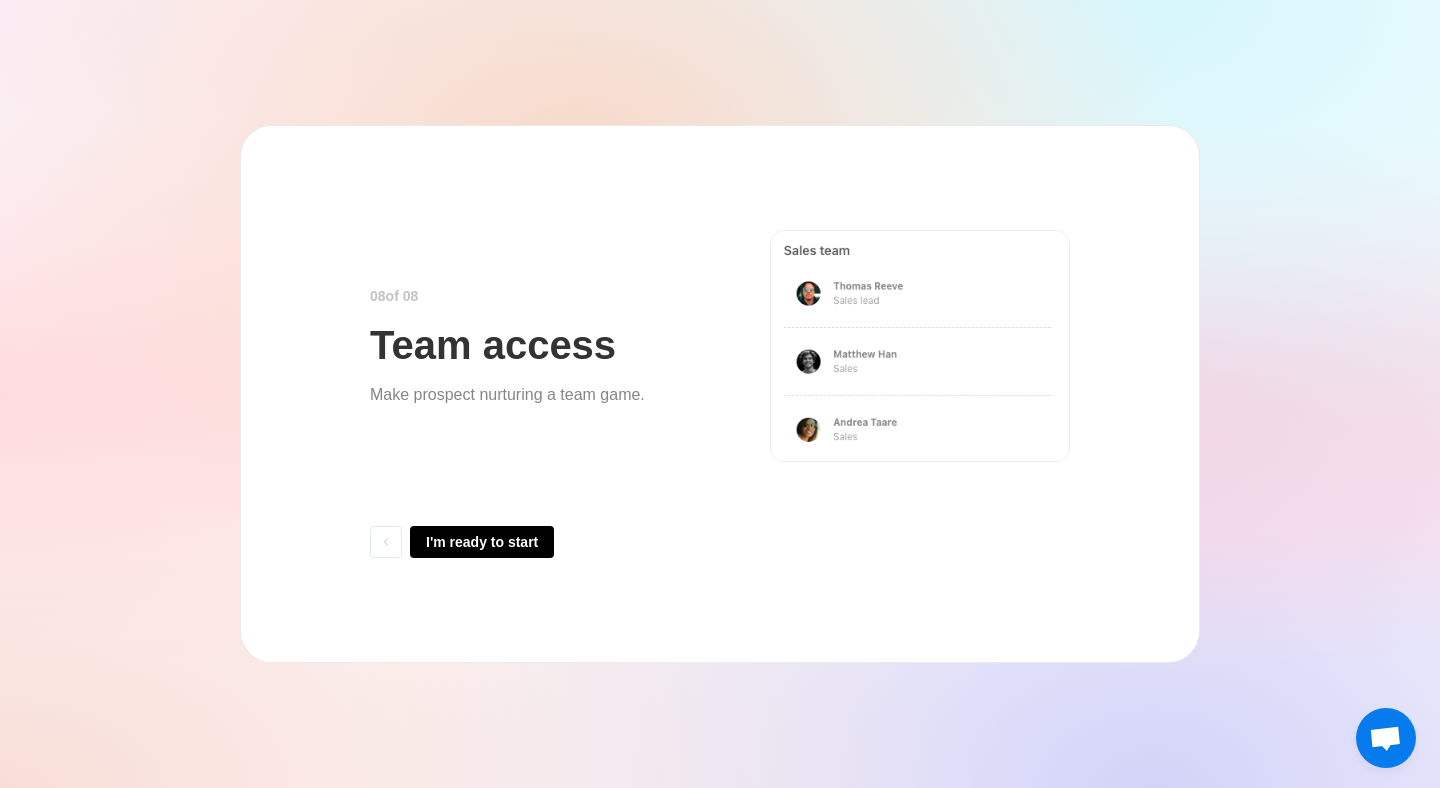 click on "I'm ready to start" at bounding box center (482, 542) 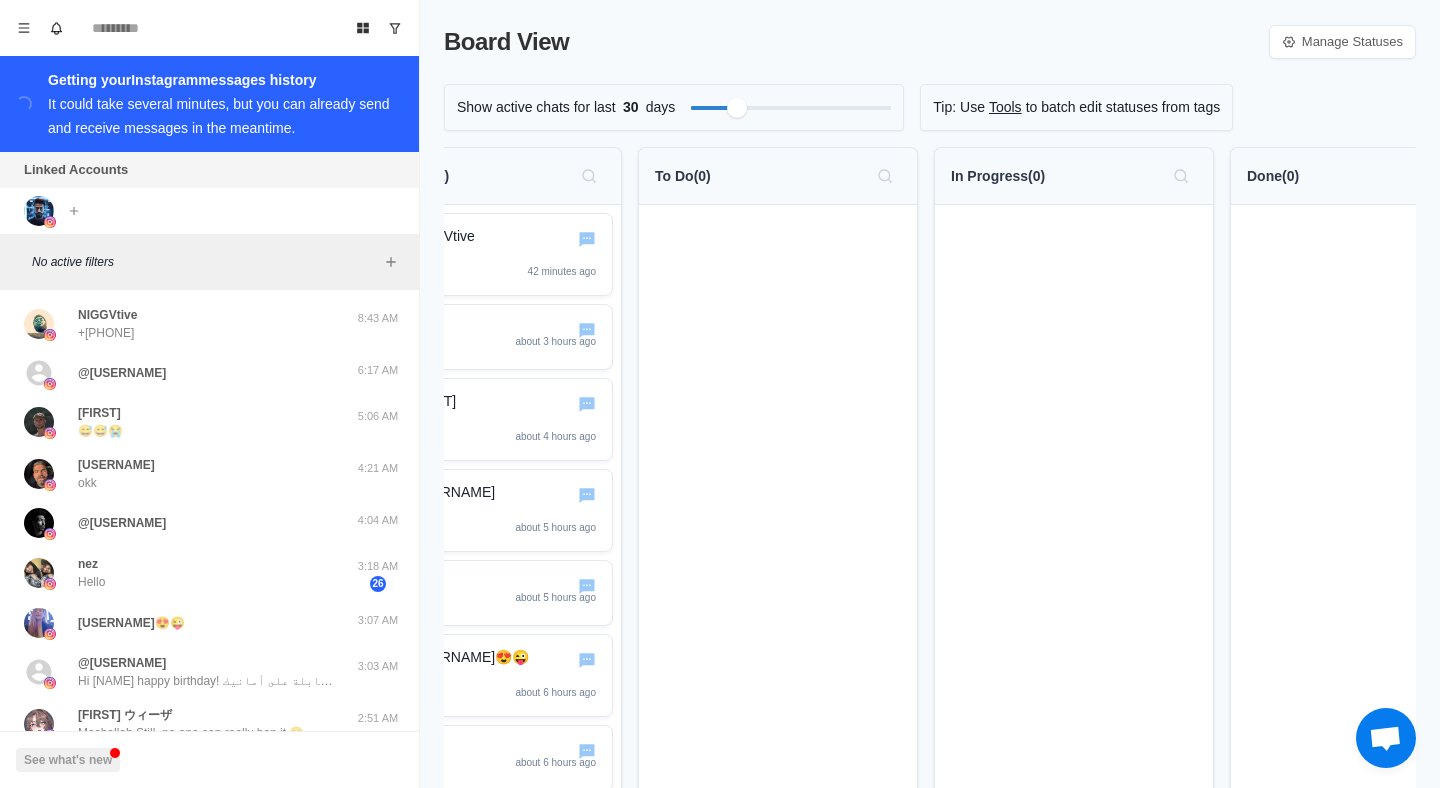 scroll, scrollTop: 0, scrollLeft: 0, axis: both 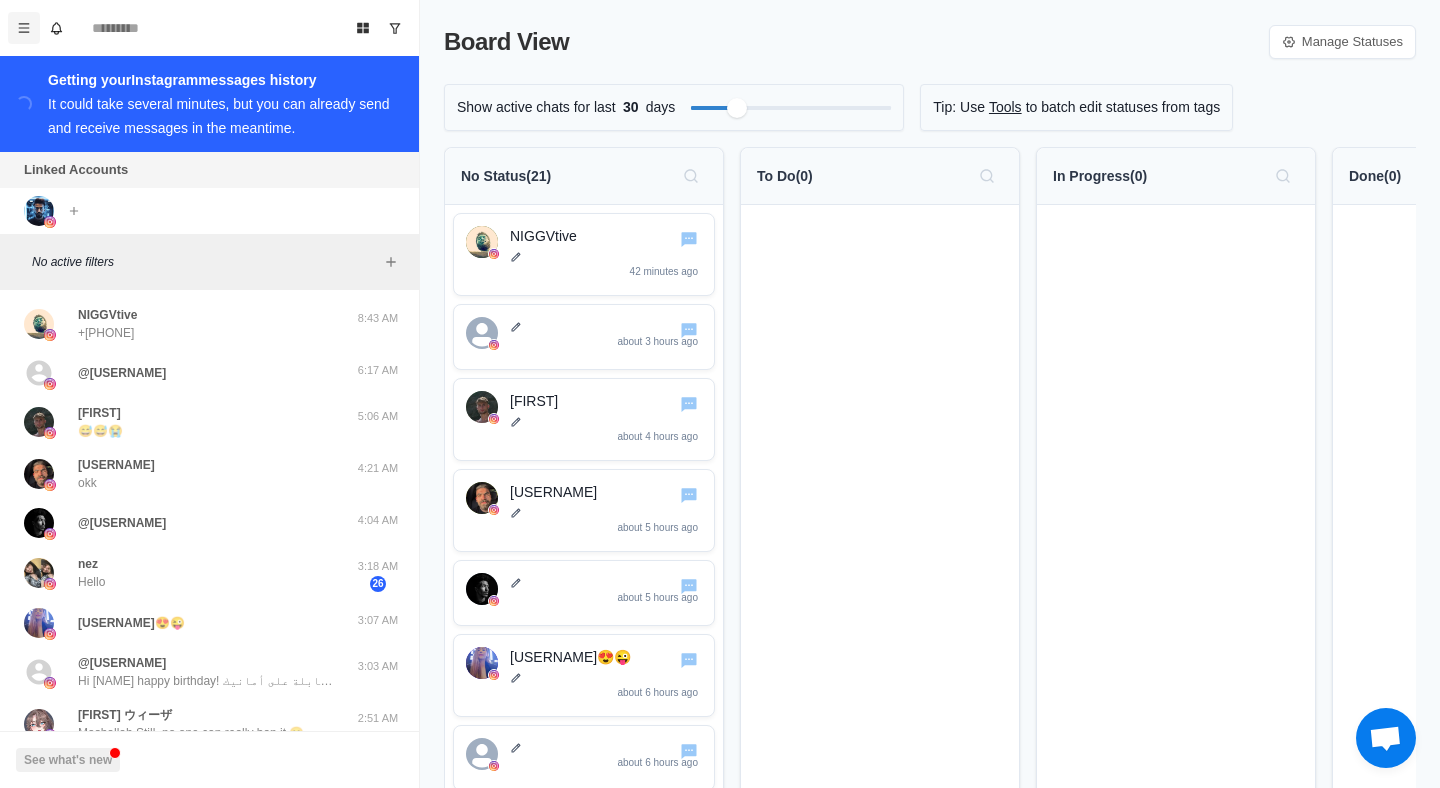click 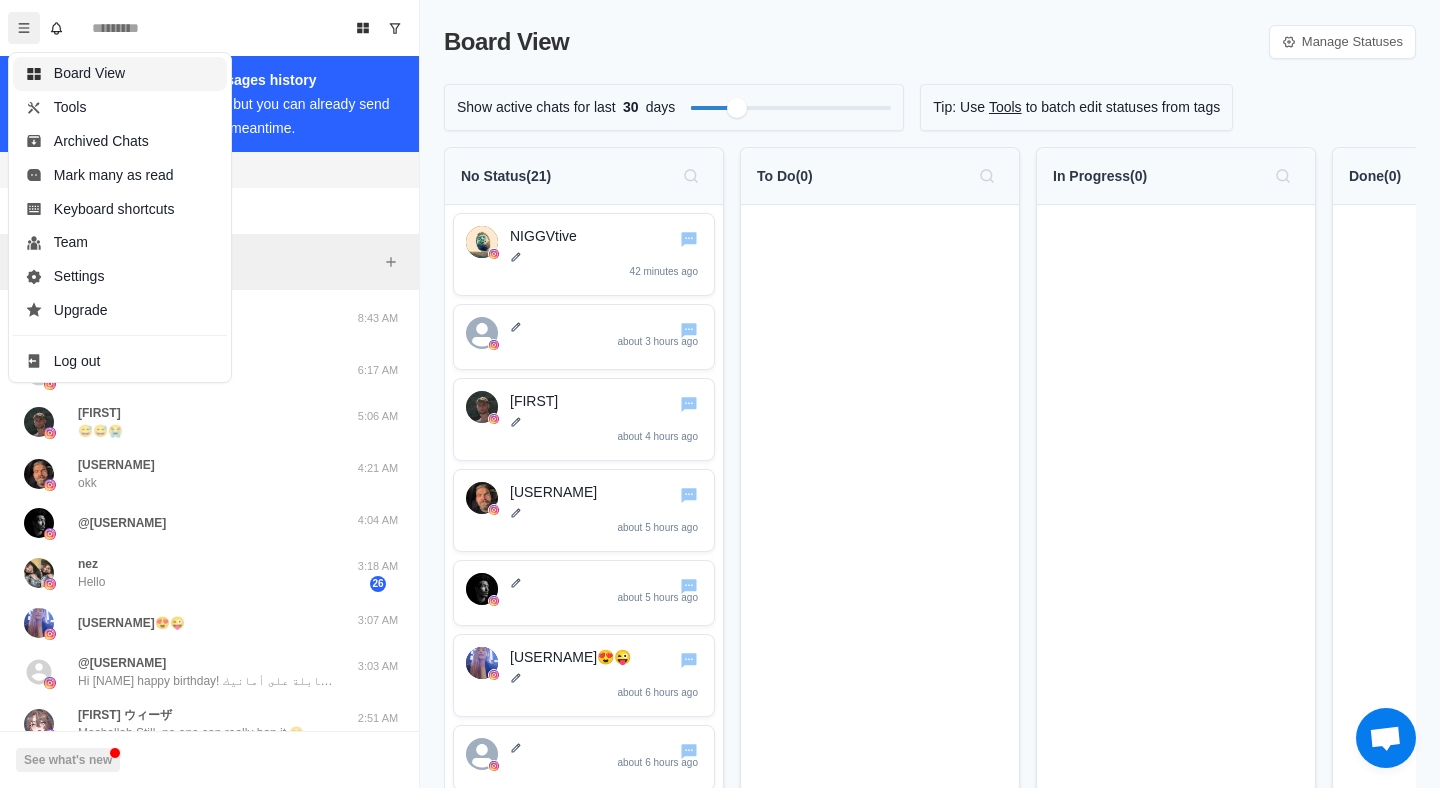 type 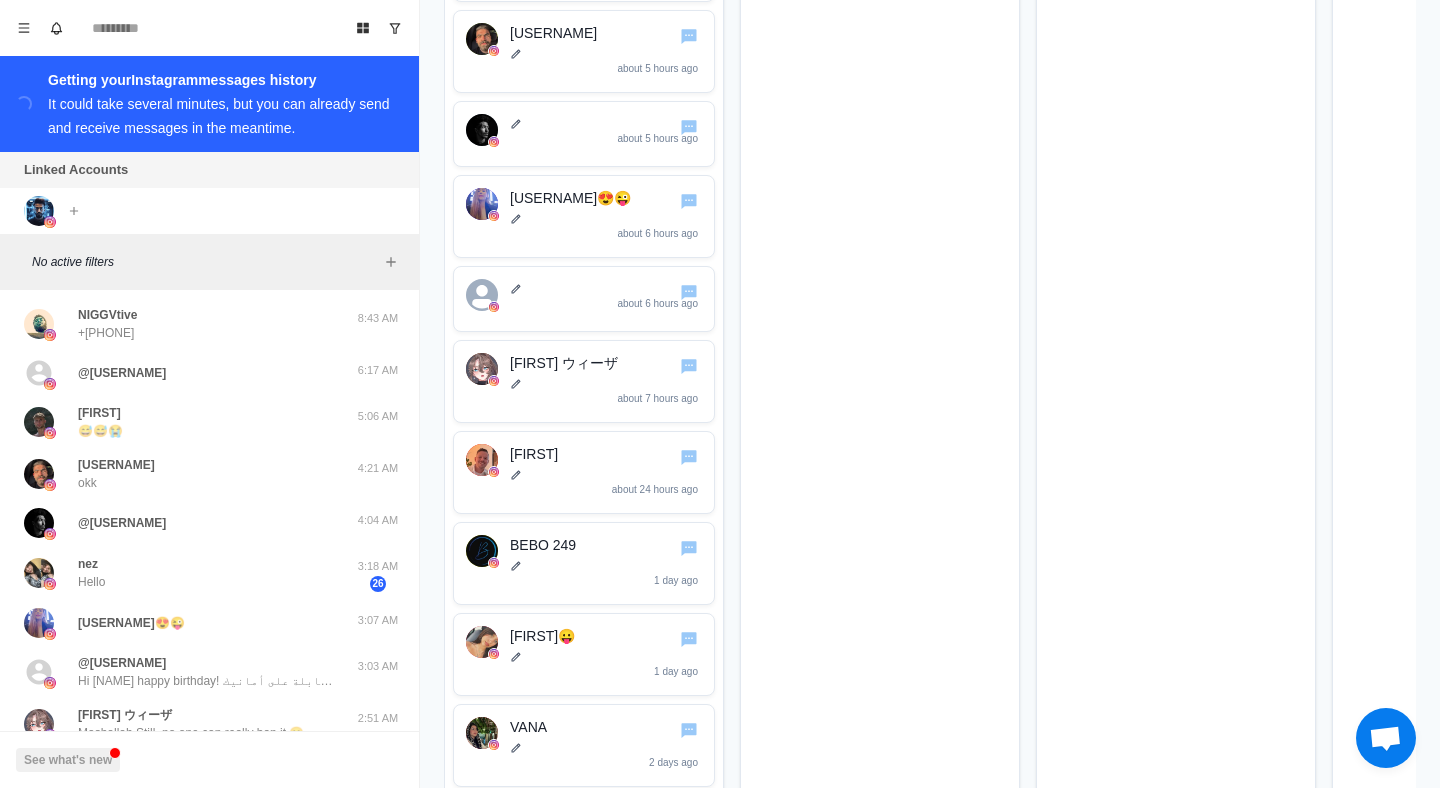 scroll, scrollTop: 0, scrollLeft: 0, axis: both 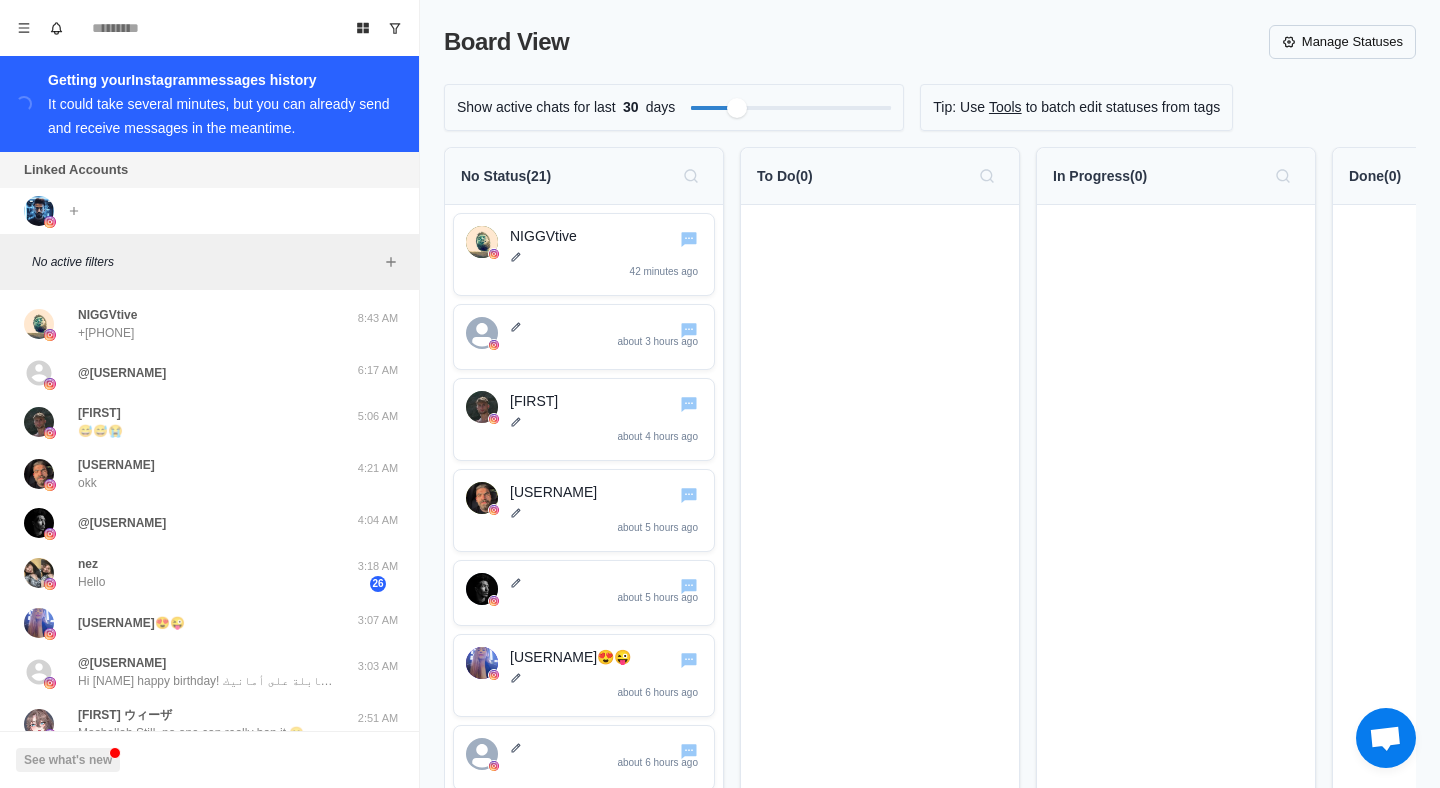 click on "Manage Statuses" at bounding box center (1342, 42) 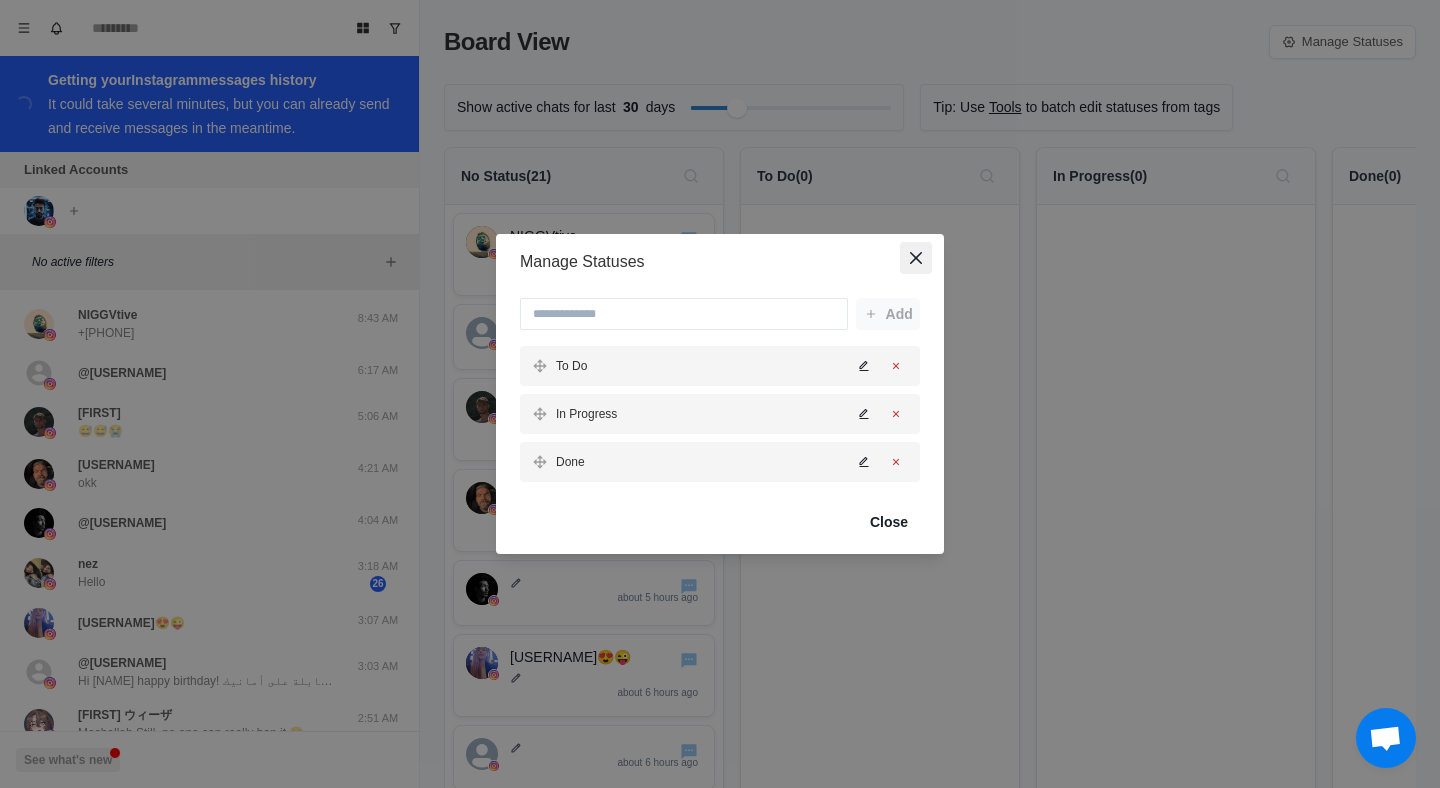 type 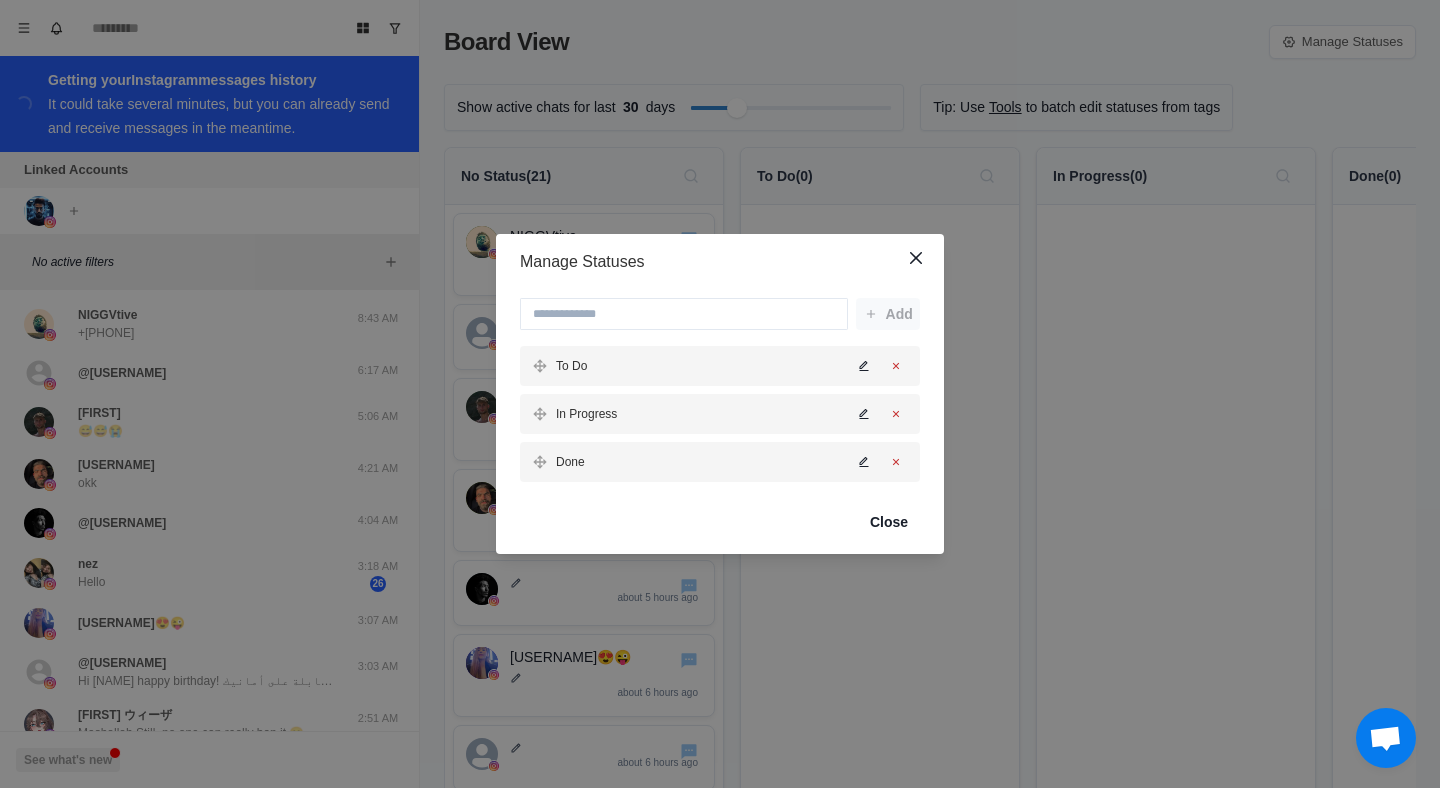 click on "Manage Statuses Add To Do In Progress Done Close" at bounding box center [720, 394] 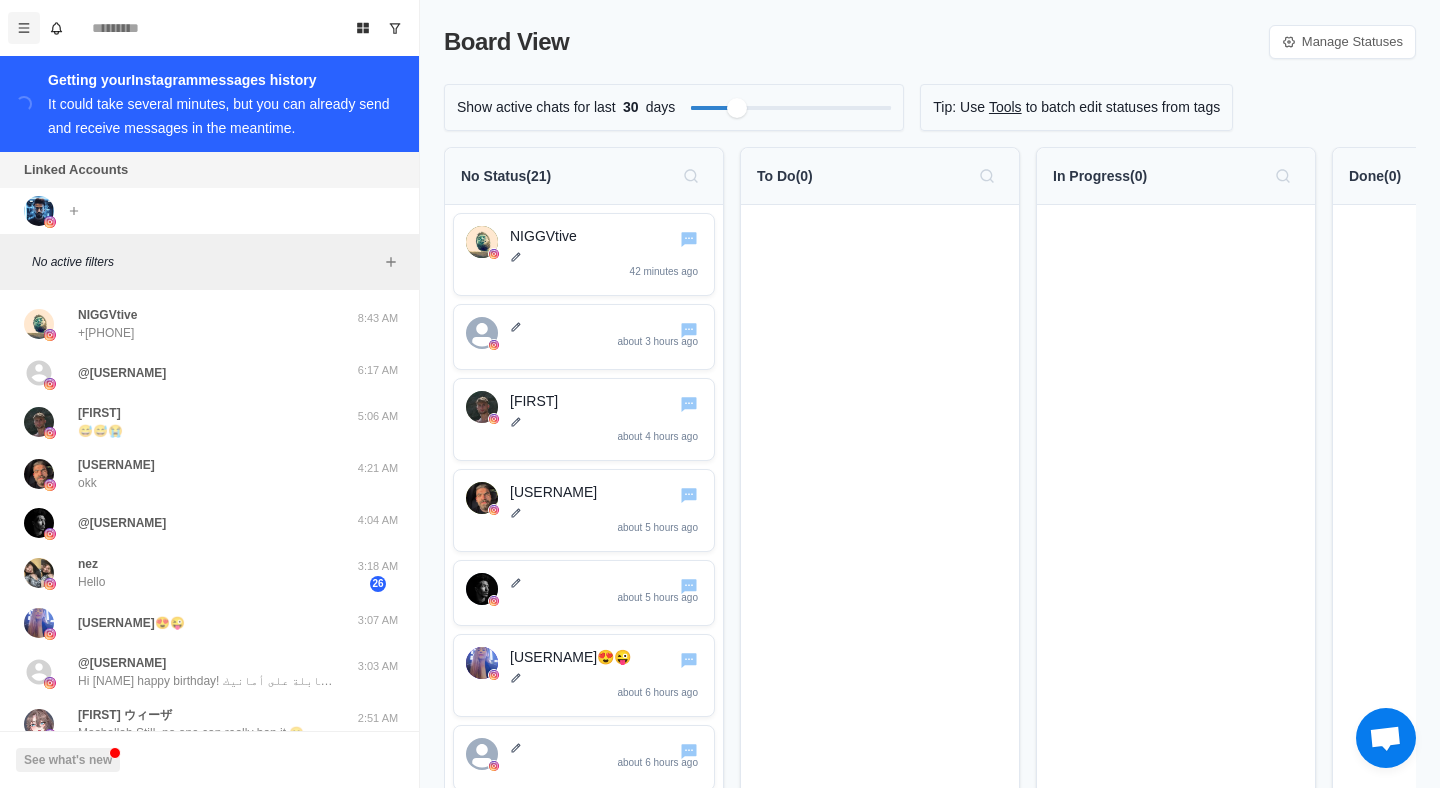 click 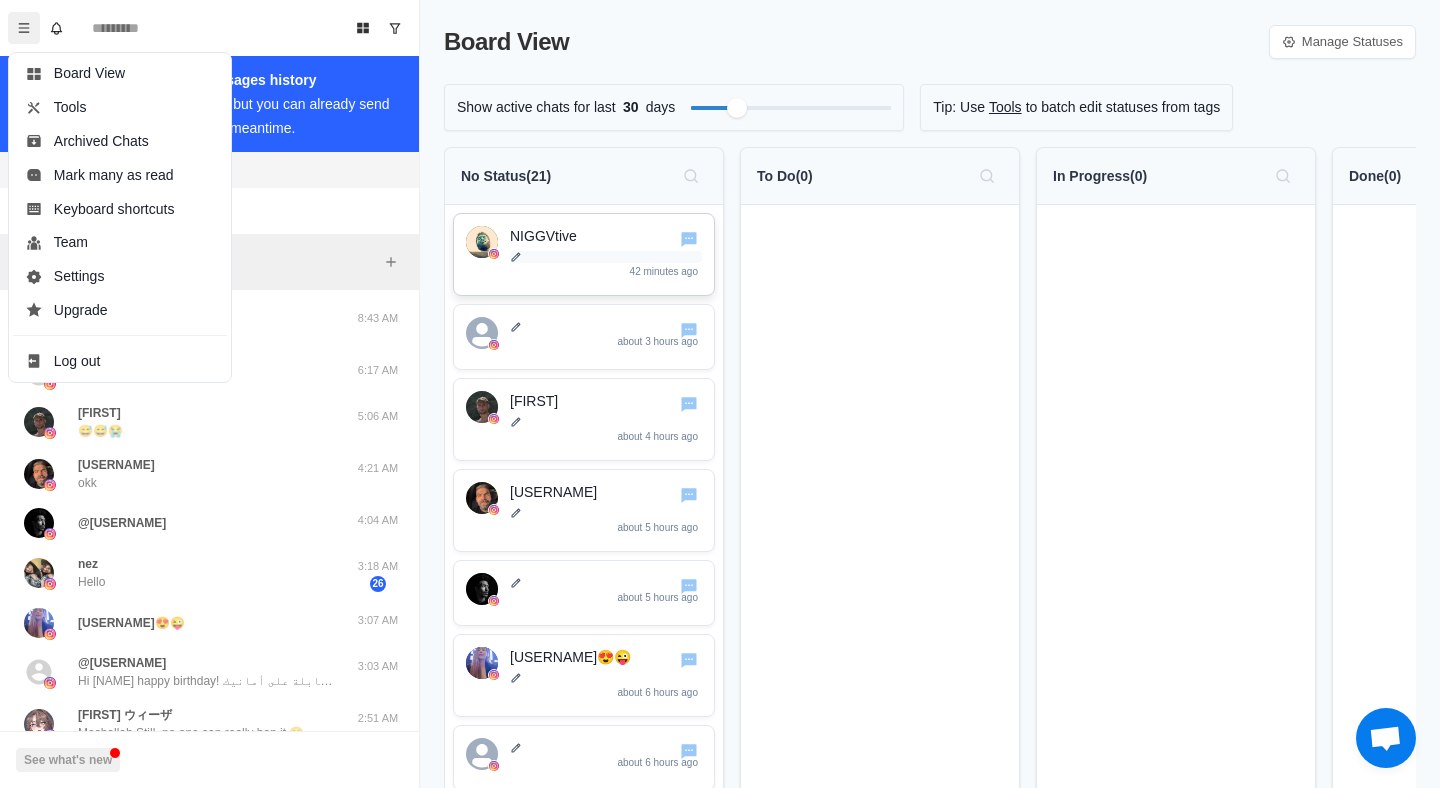 click at bounding box center (606, 257) 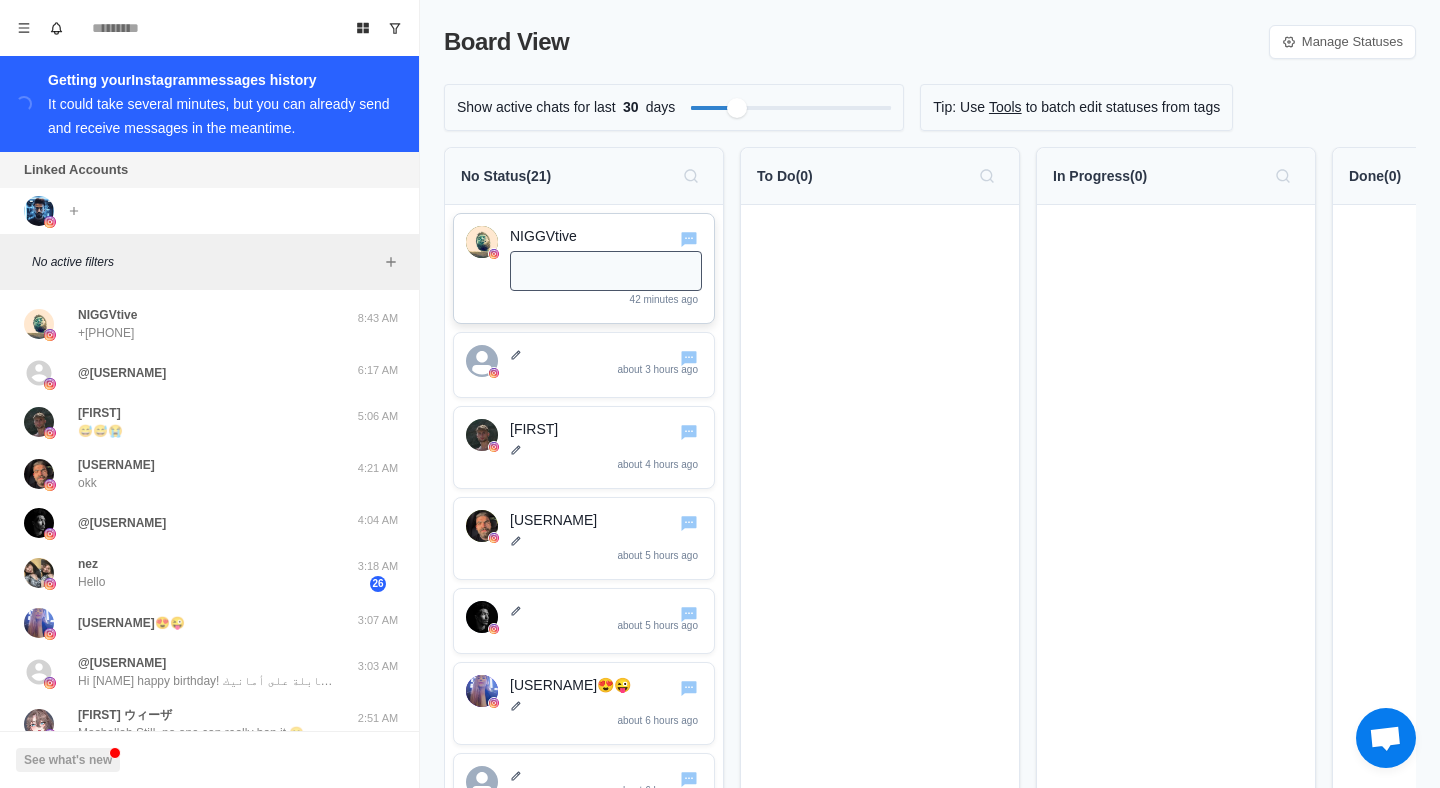 click on "NIGGVtive" at bounding box center (606, 236) 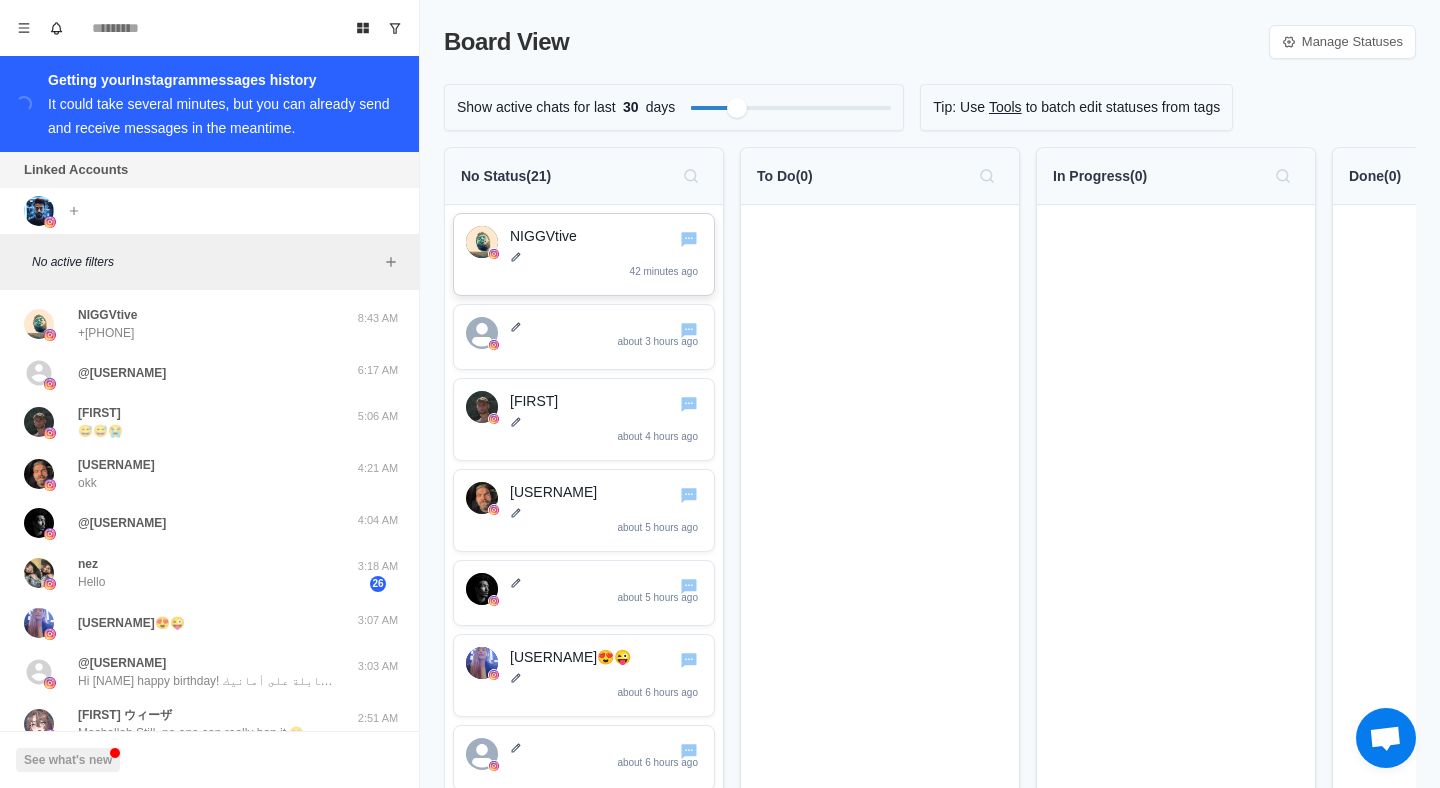 click on "NIGGVtive" at bounding box center (606, 236) 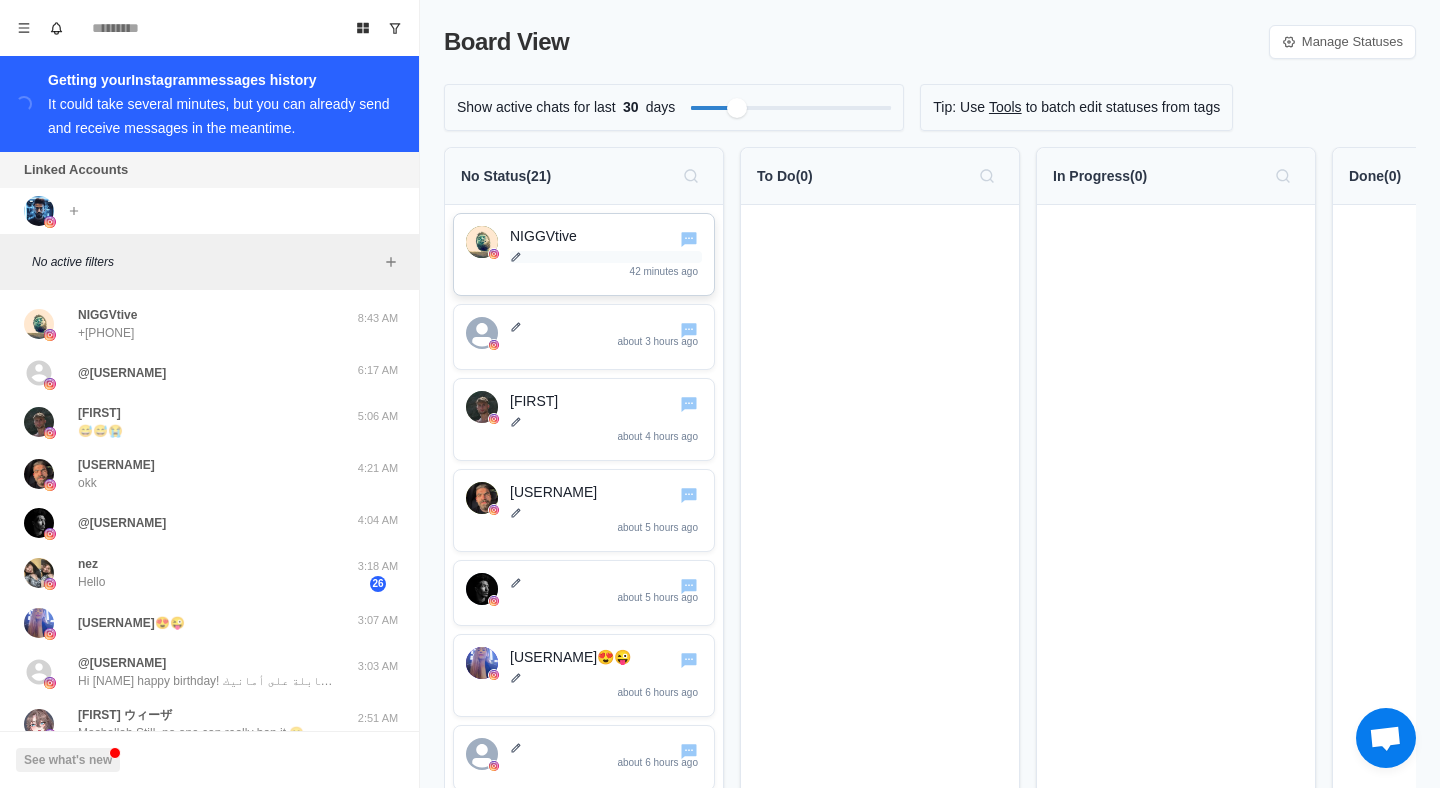 click at bounding box center [606, 257] 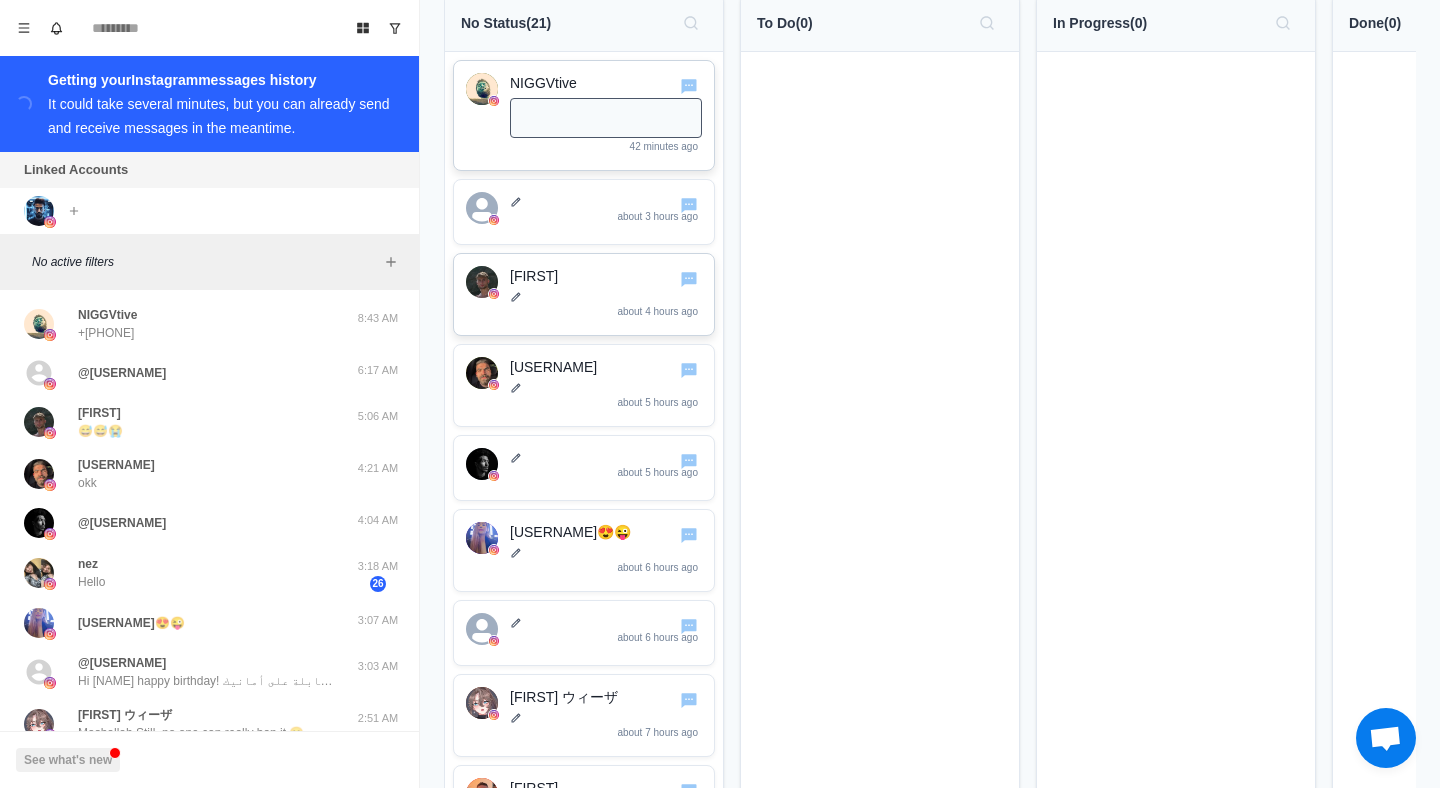 scroll, scrollTop: 163, scrollLeft: 0, axis: vertical 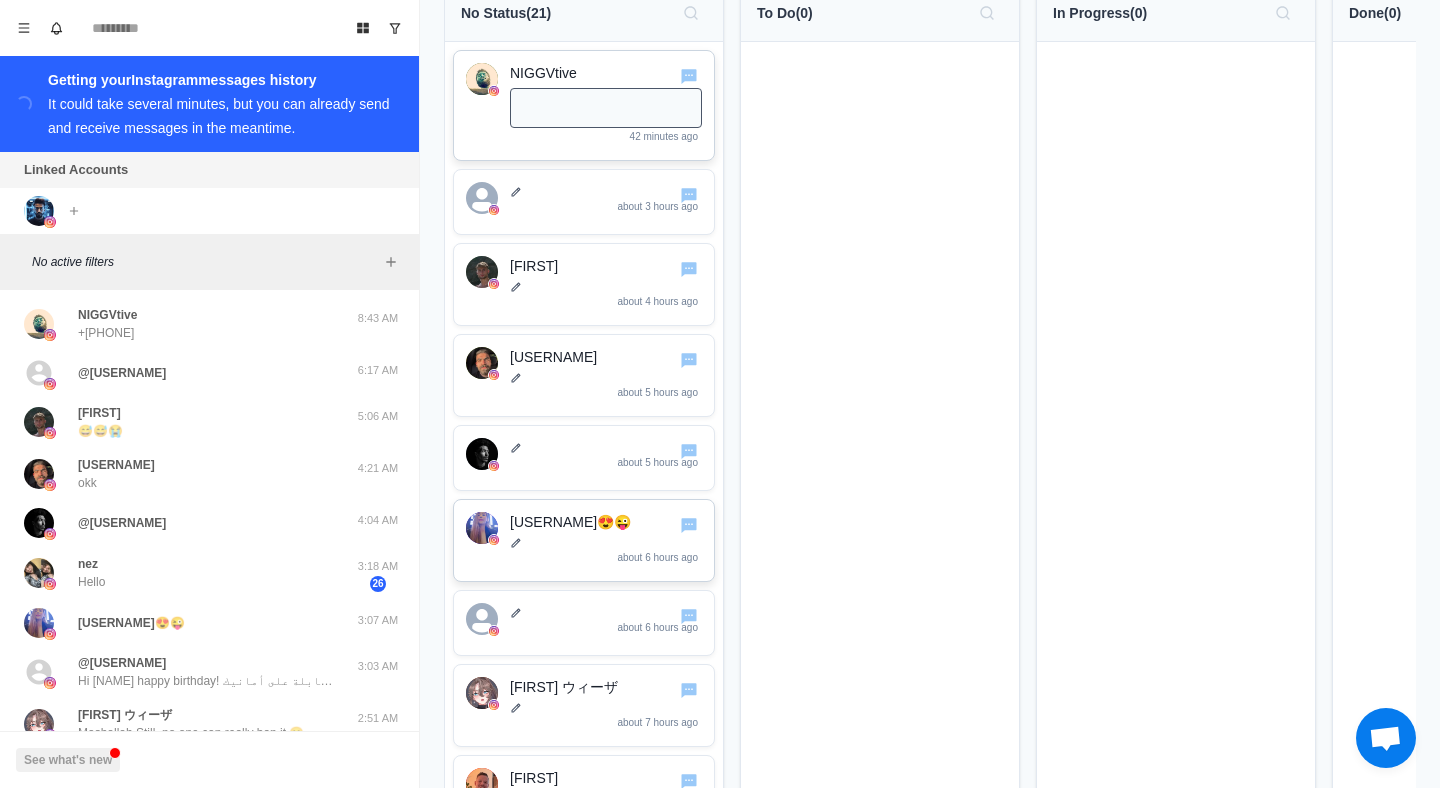 click on "Yotiga_yo😍😜 about 6 hours ago" at bounding box center (606, 540) 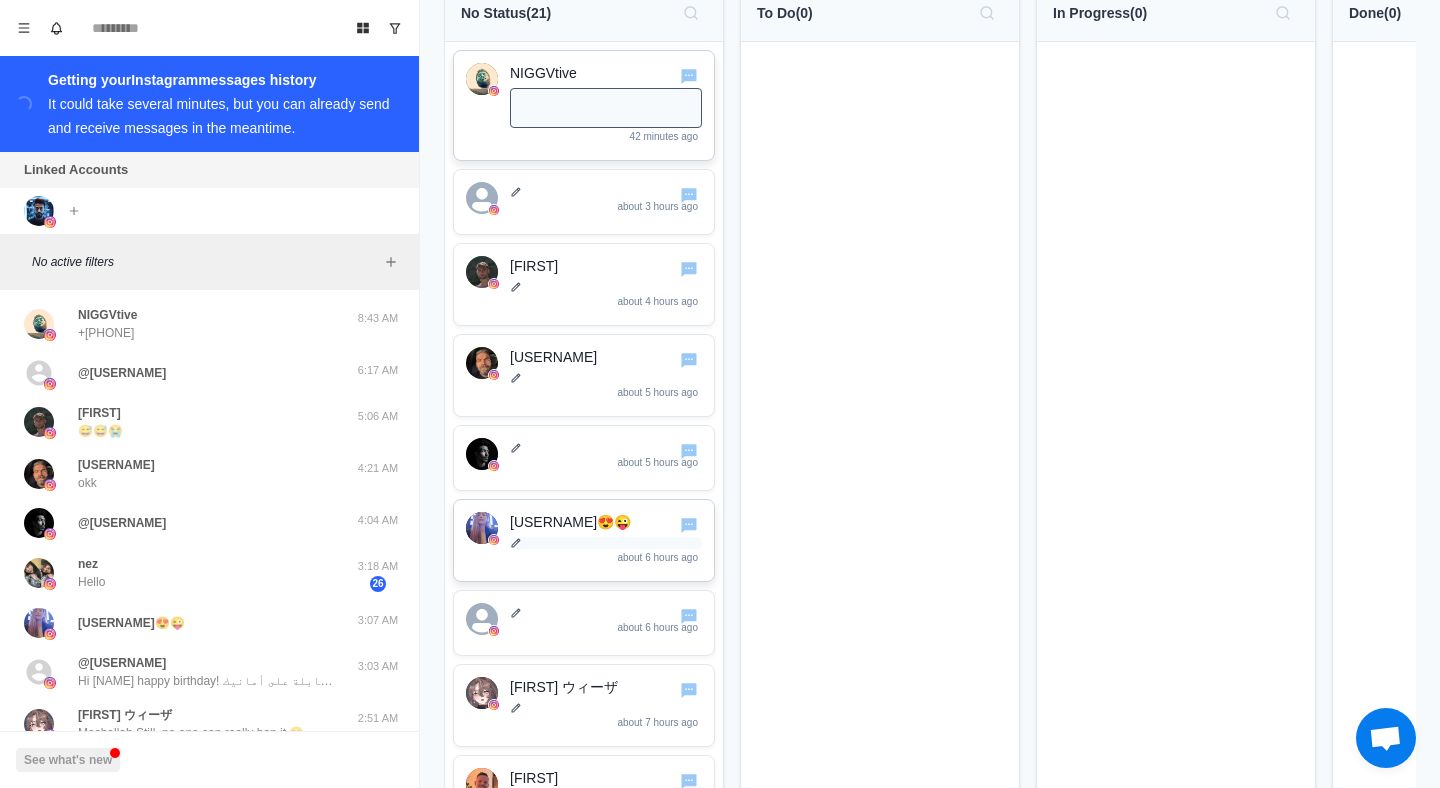 click at bounding box center (606, 543) 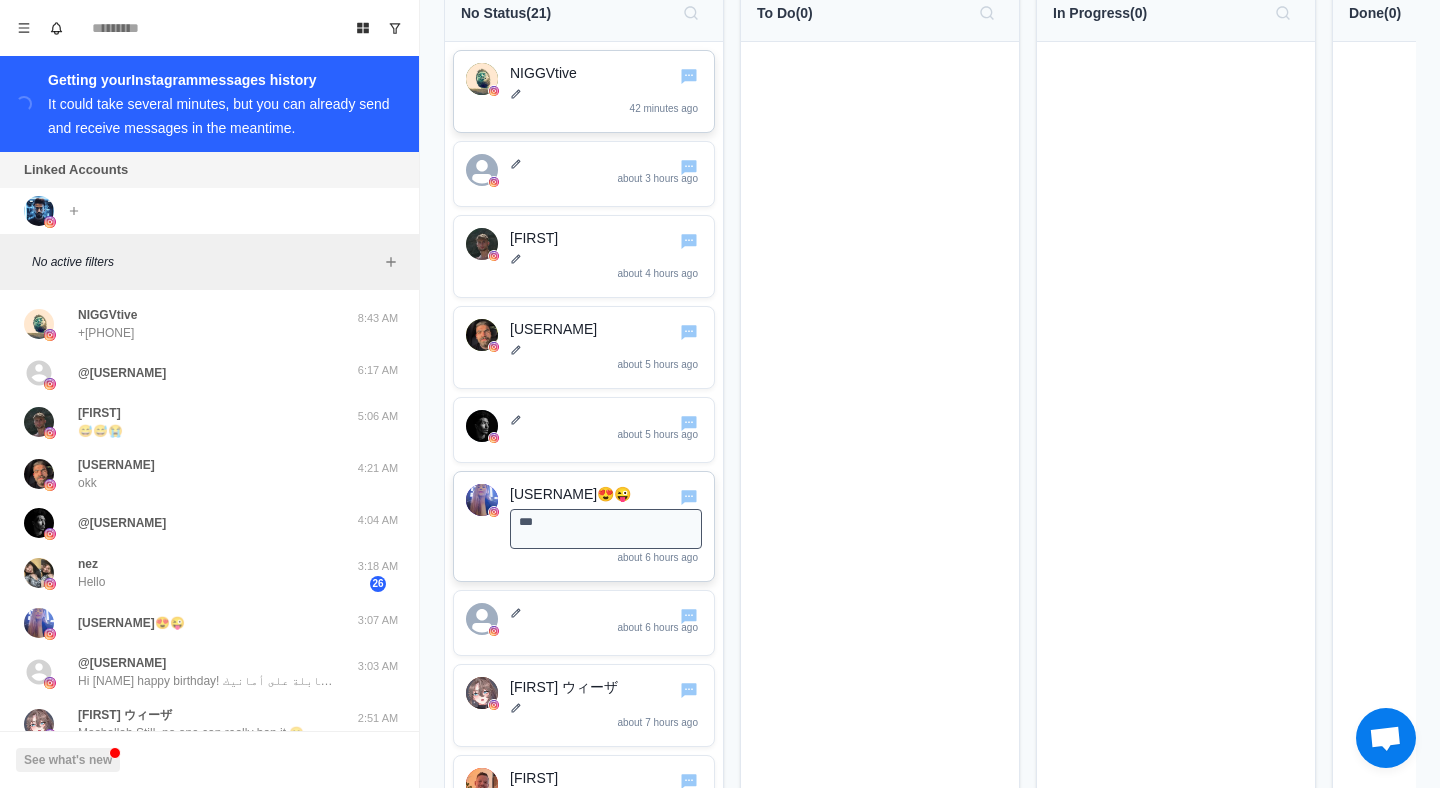 type on "****" 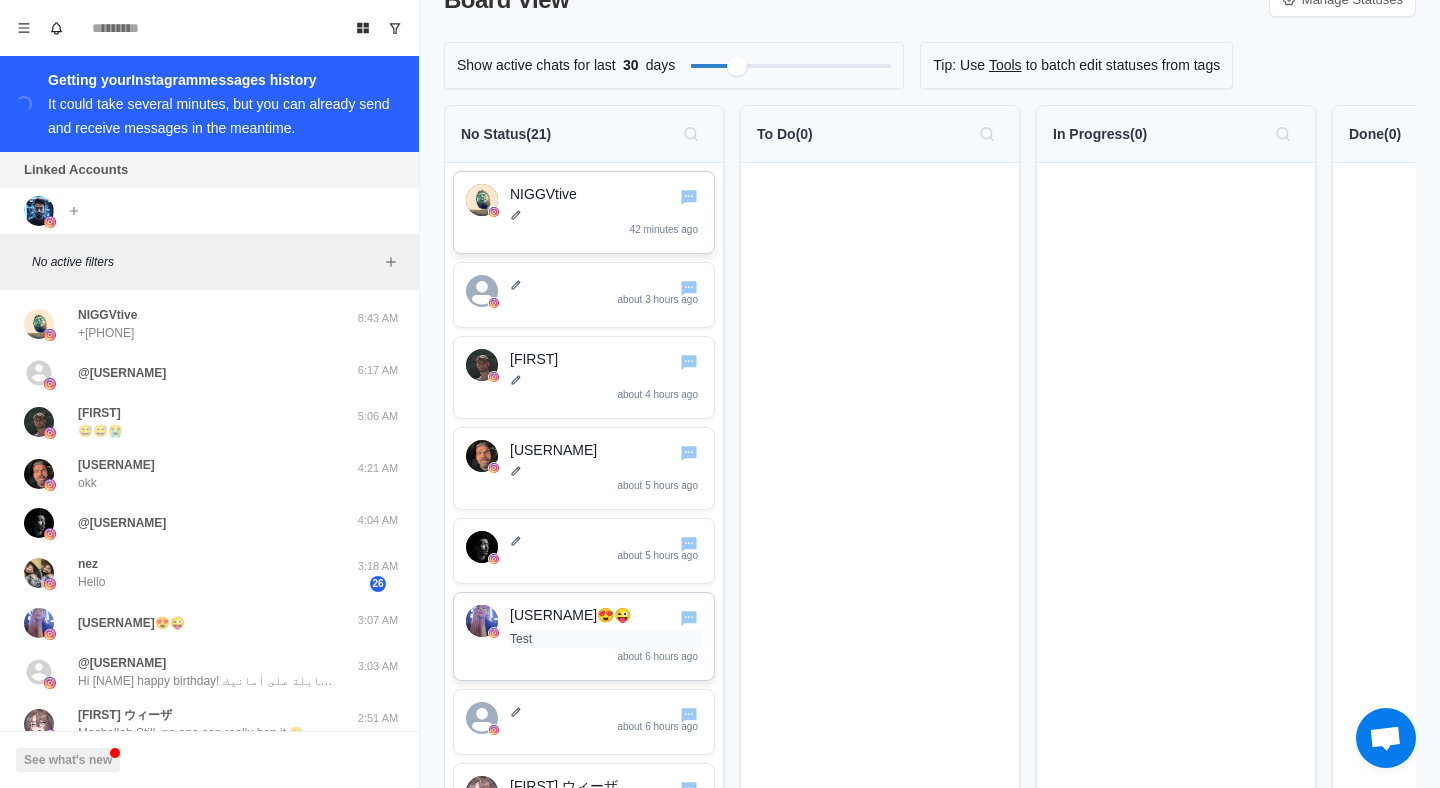 scroll, scrollTop: 21, scrollLeft: 0, axis: vertical 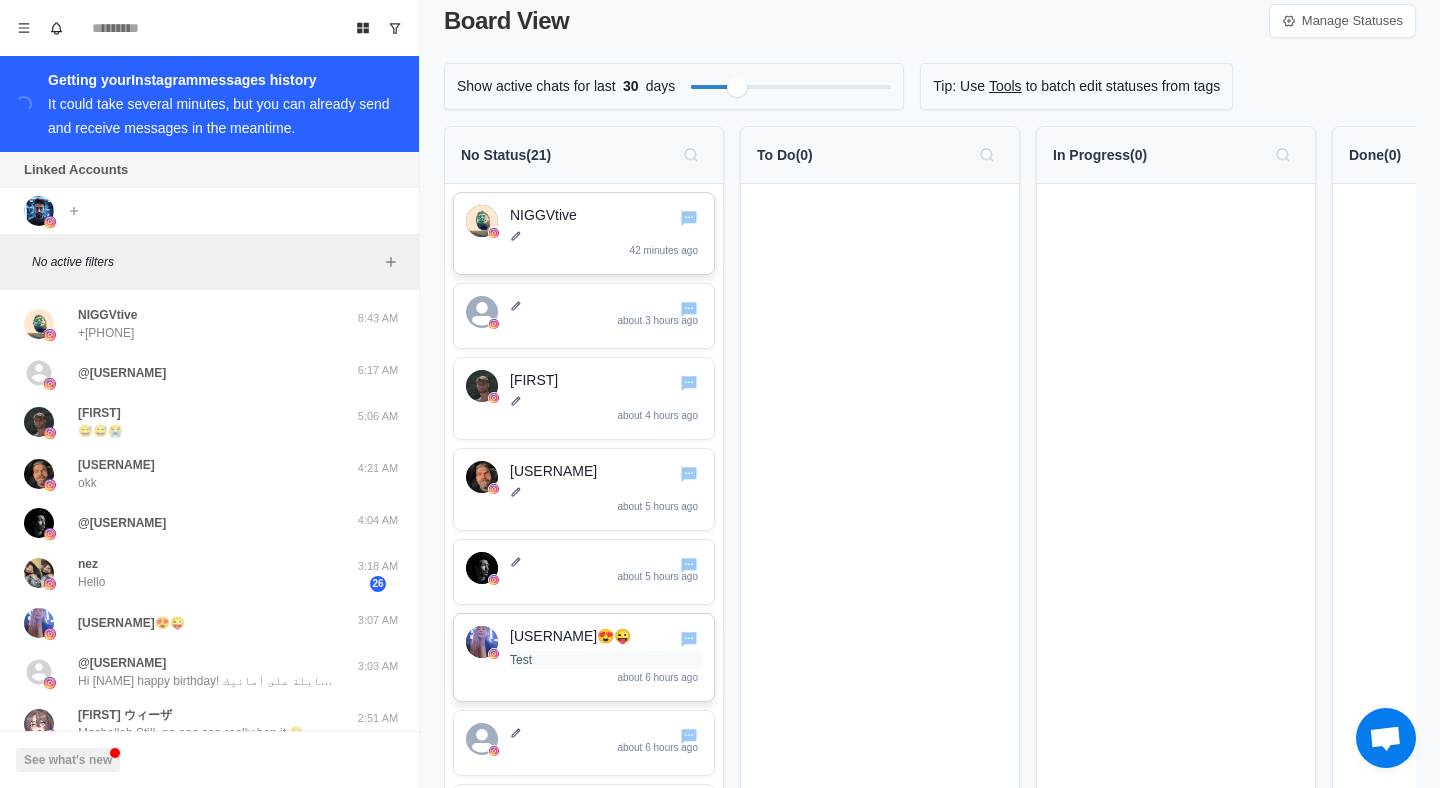 click on "Test" at bounding box center (606, 660) 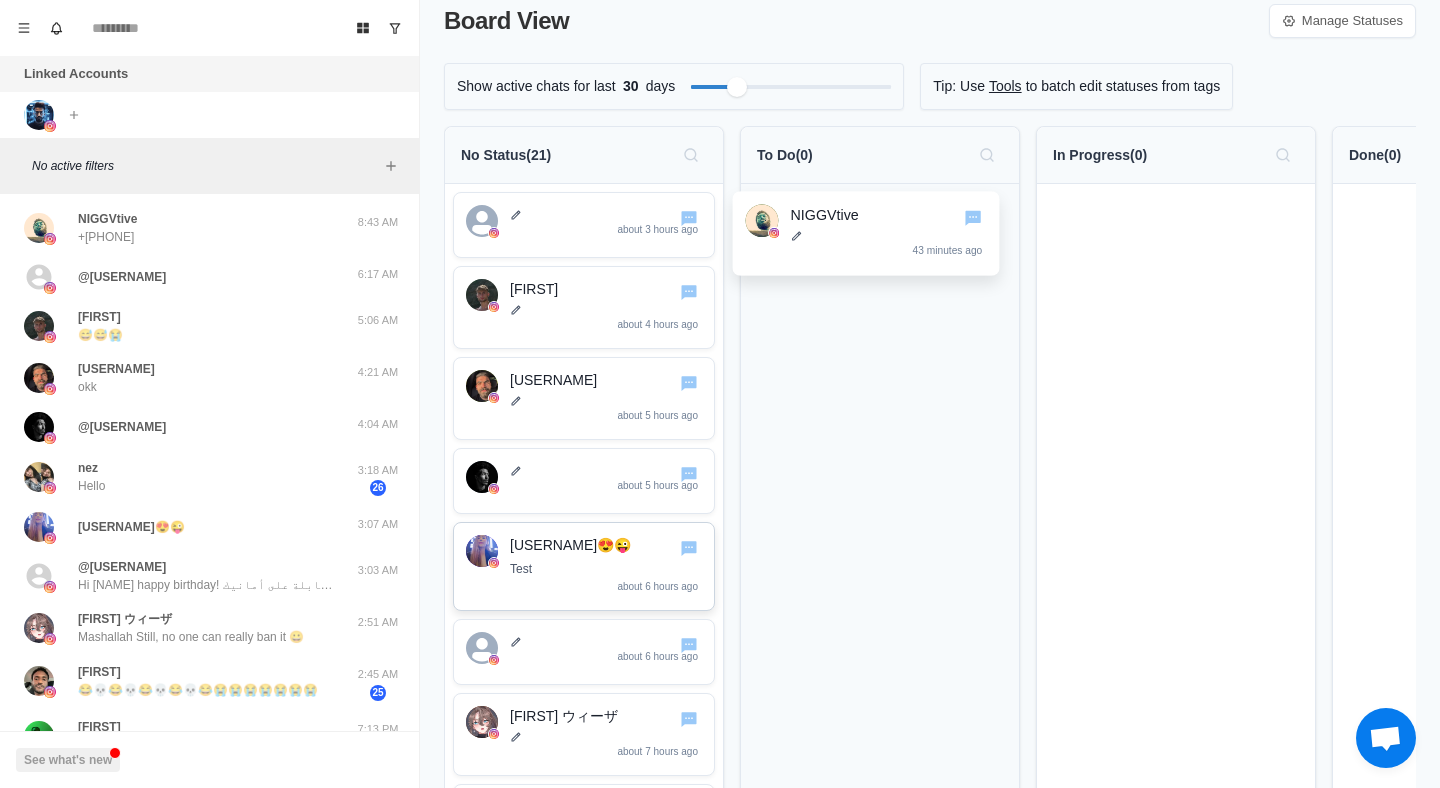 drag, startPoint x: 598, startPoint y: 225, endPoint x: 895, endPoint y: 224, distance: 297.00168 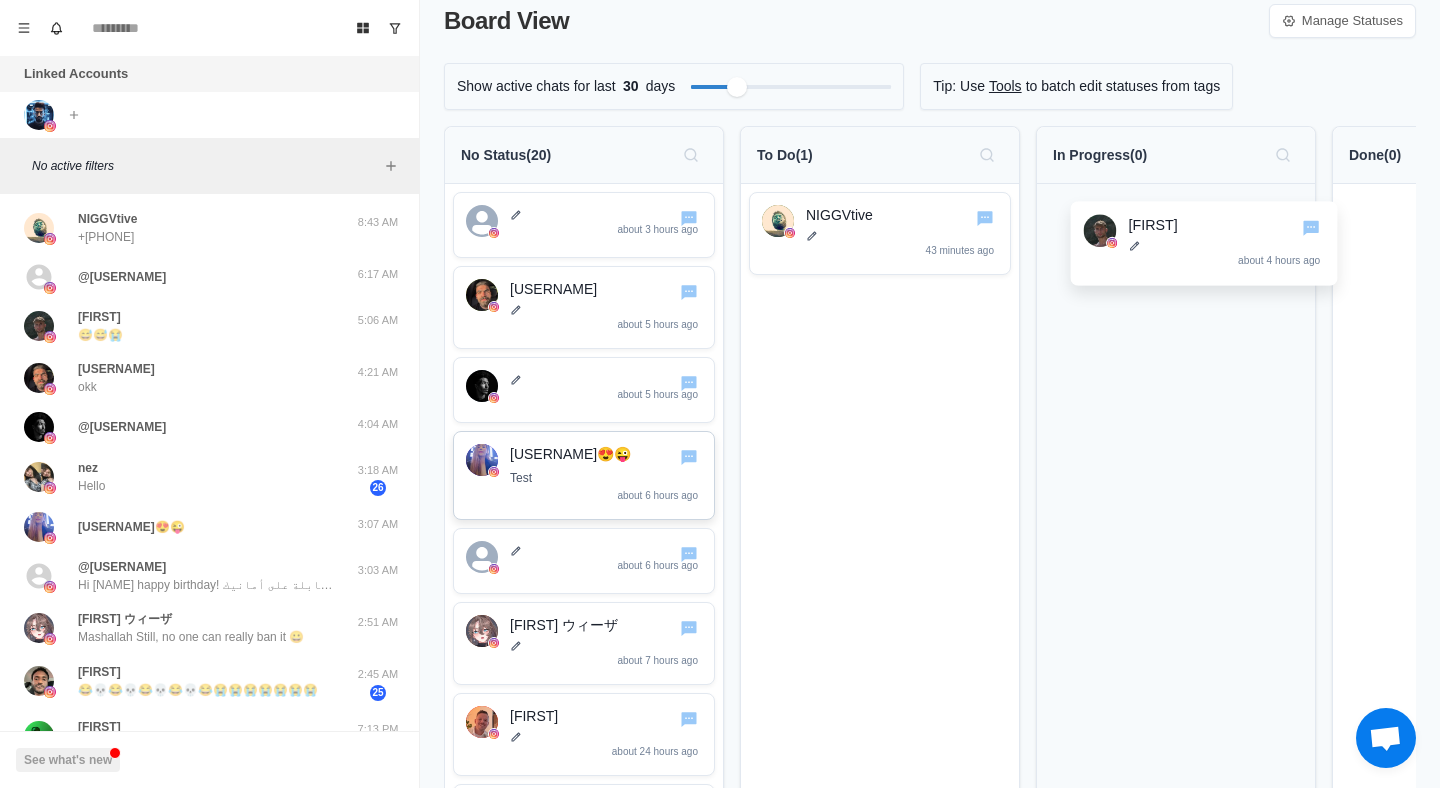 drag, startPoint x: 577, startPoint y: 315, endPoint x: 1201, endPoint y: 251, distance: 627.27344 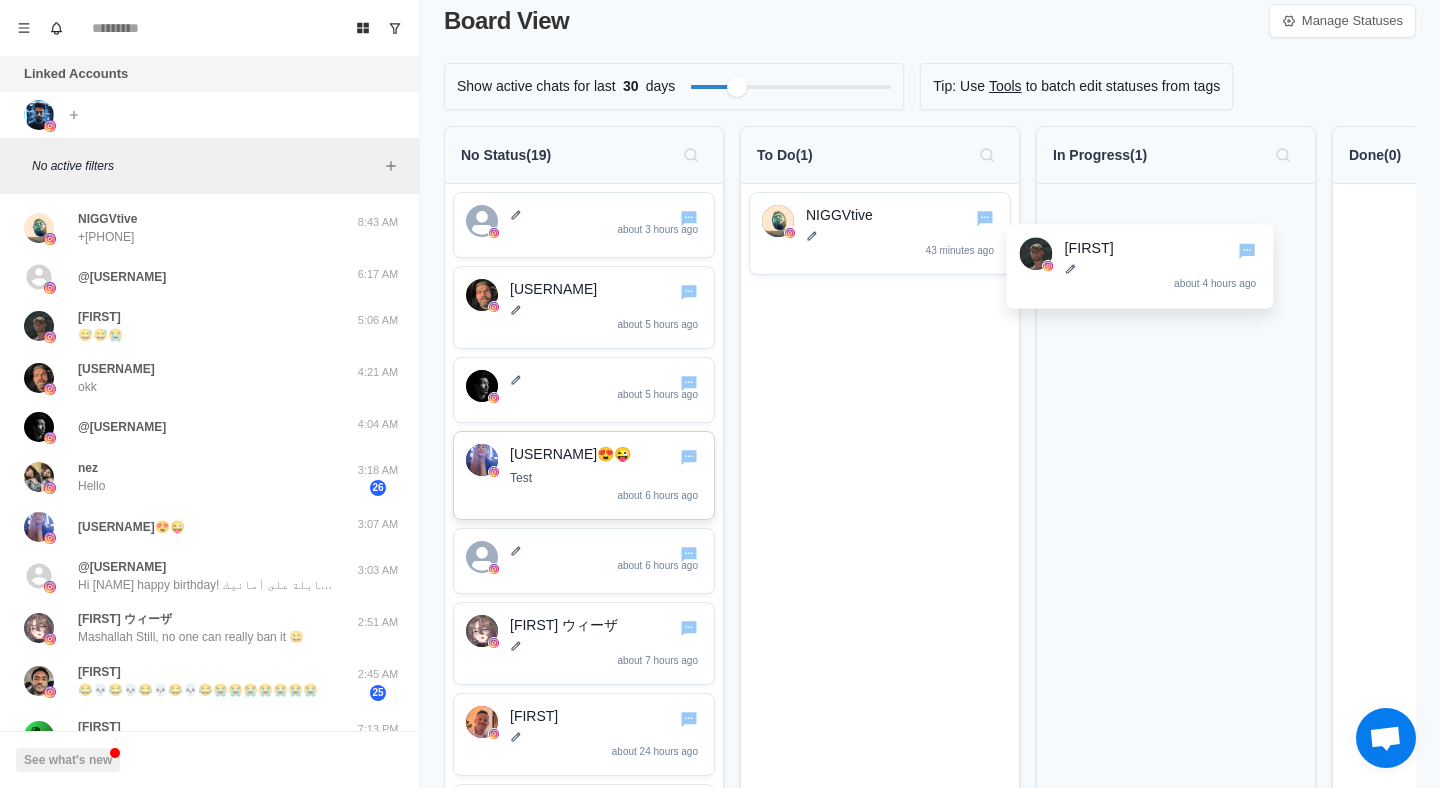drag, startPoint x: 1136, startPoint y: 254, endPoint x: 1093, endPoint y: 283, distance: 51.86521 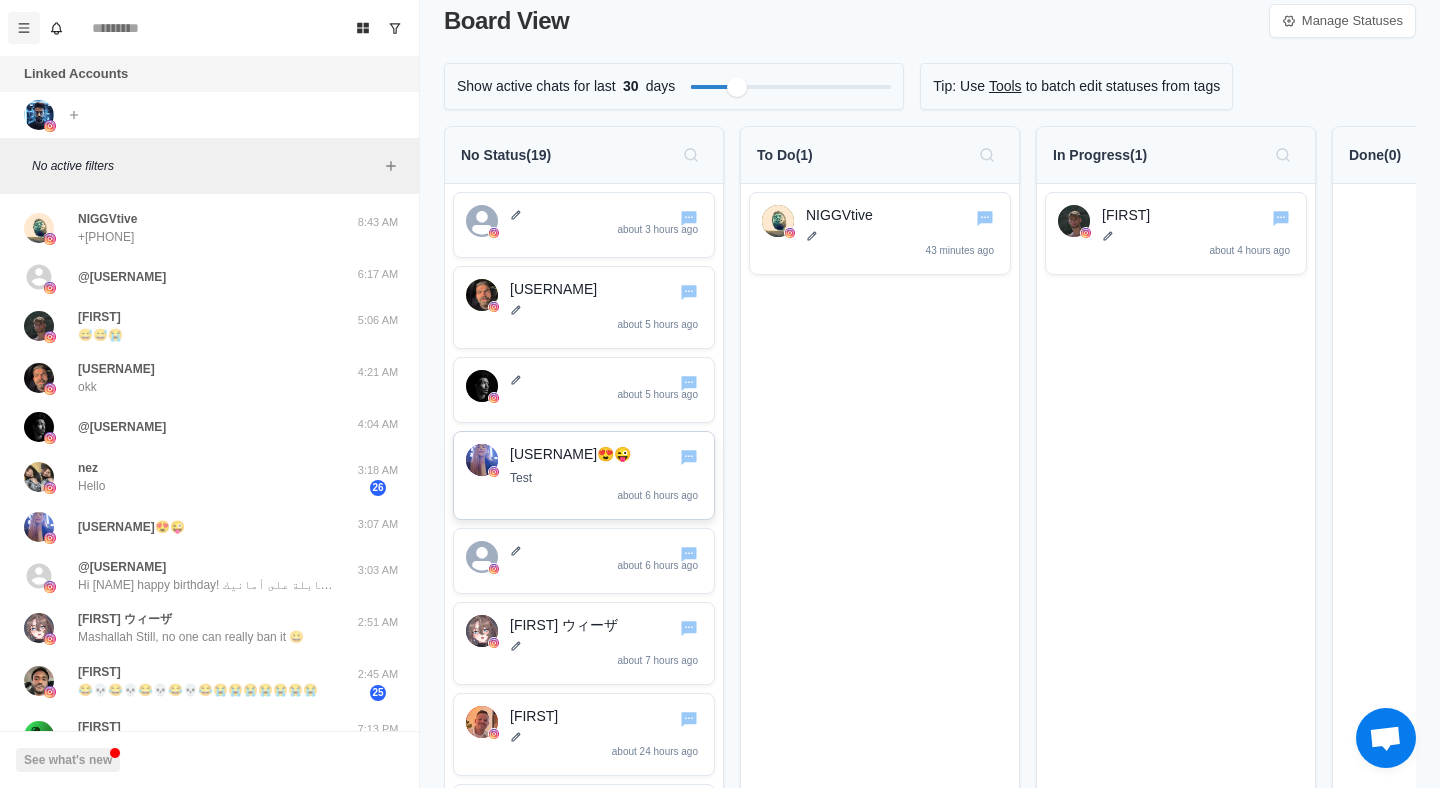 click 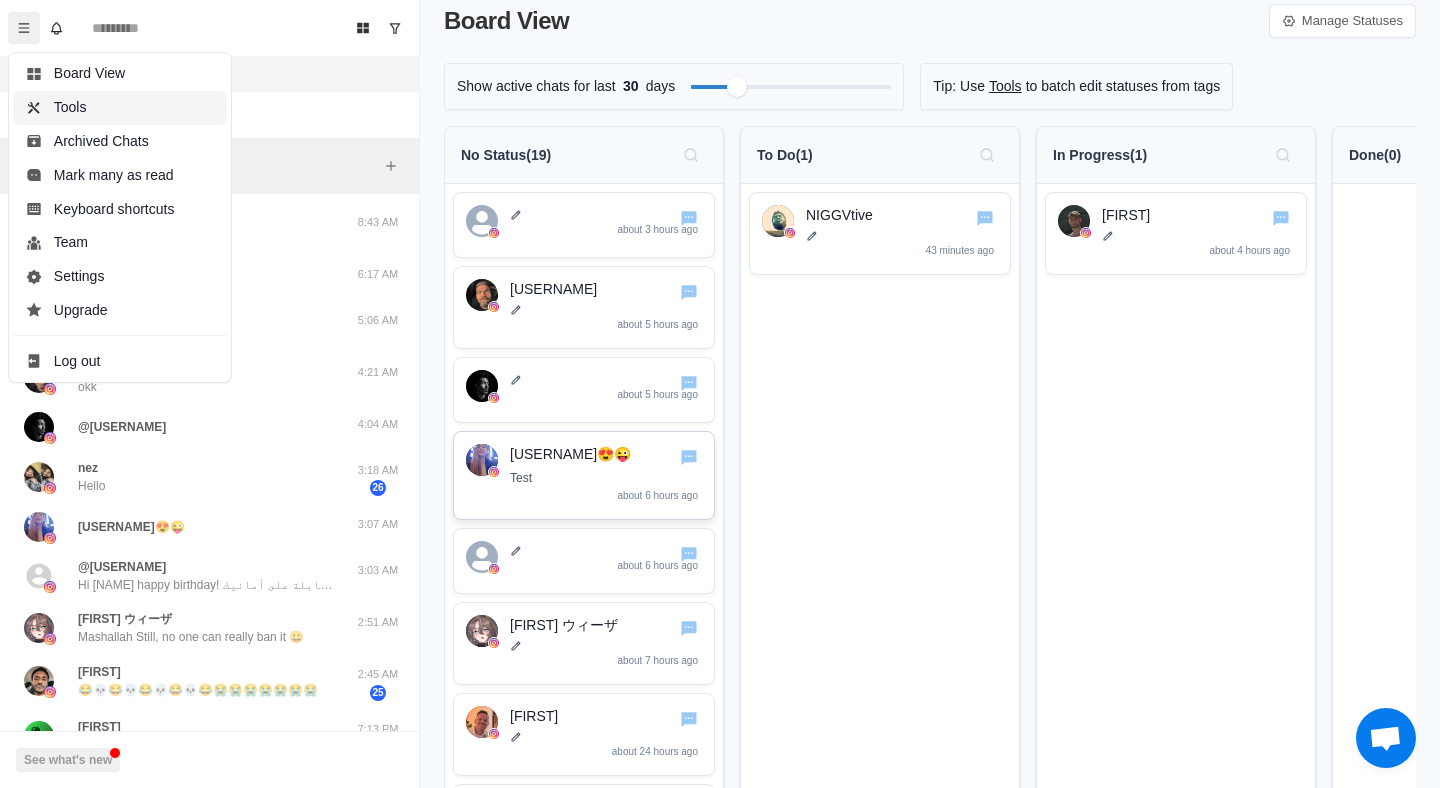 click on "Tools" at bounding box center [120, 108] 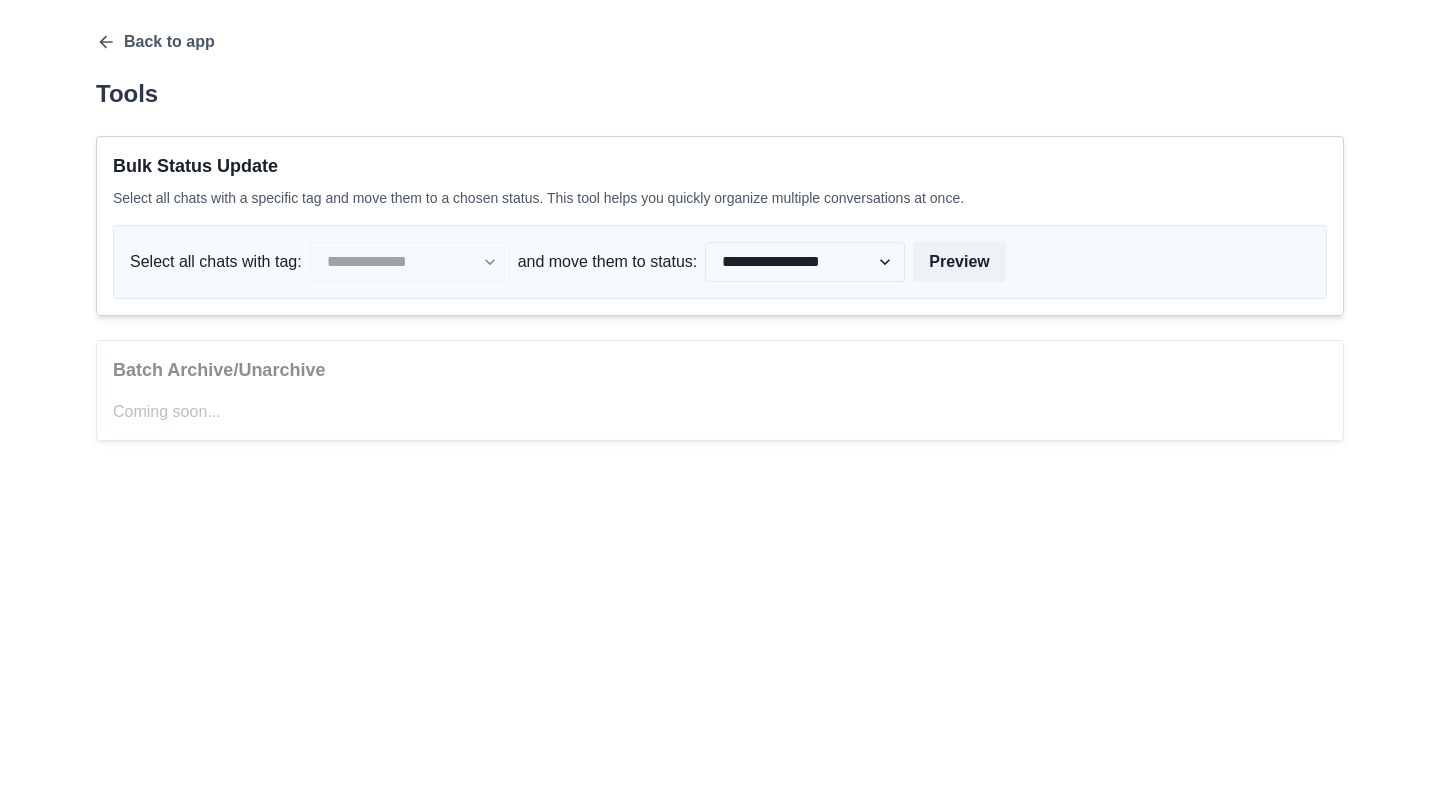 scroll, scrollTop: 0, scrollLeft: 0, axis: both 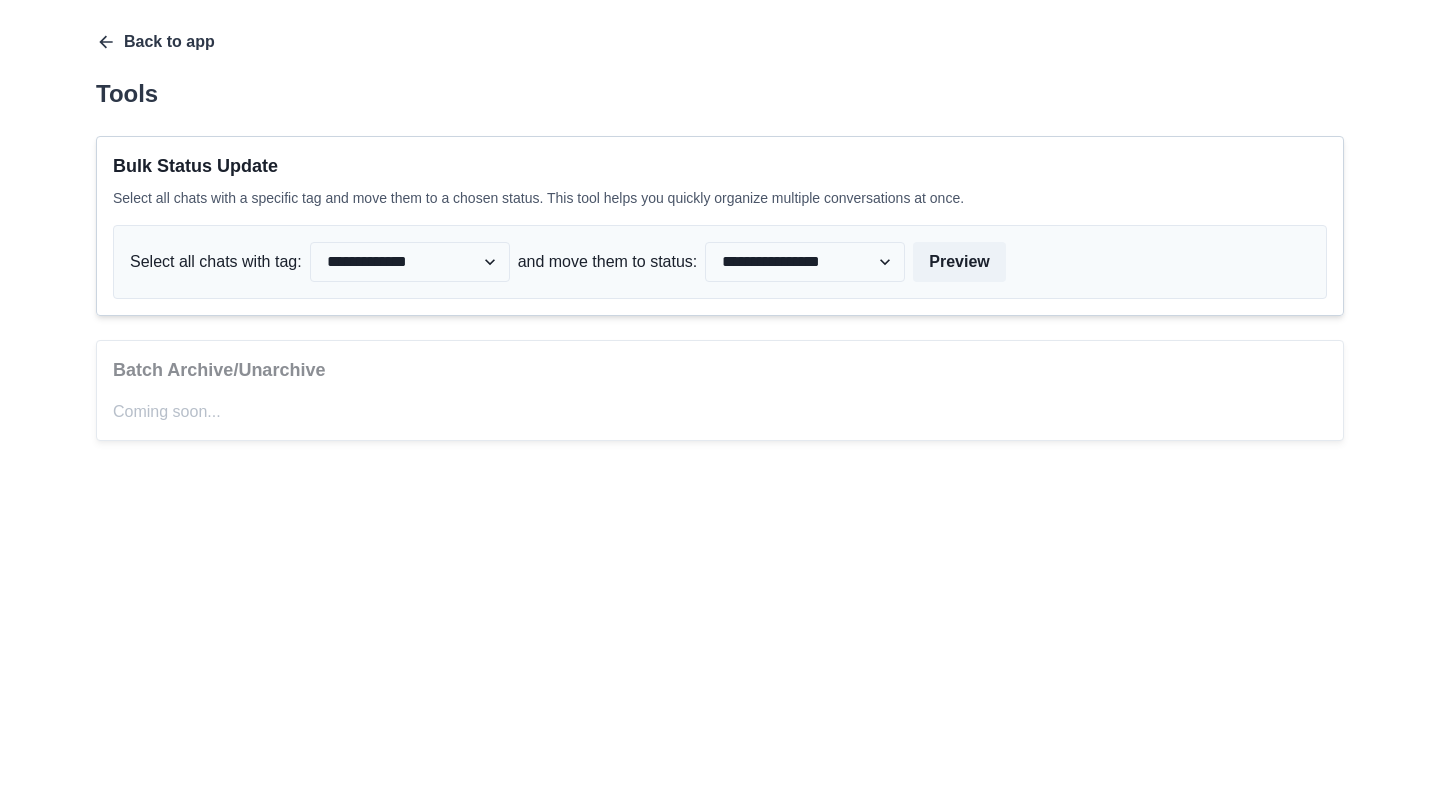 click 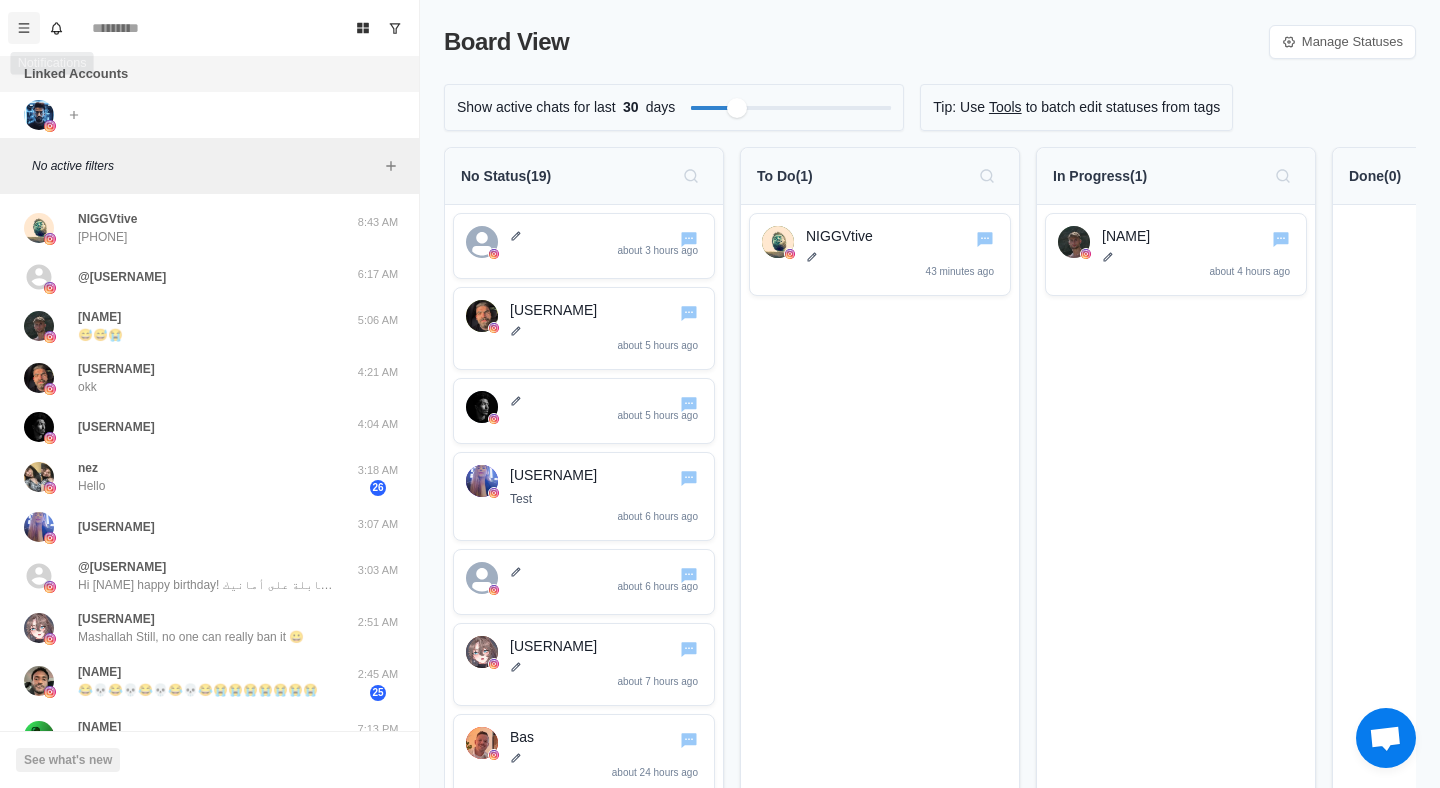 click at bounding box center [24, 28] 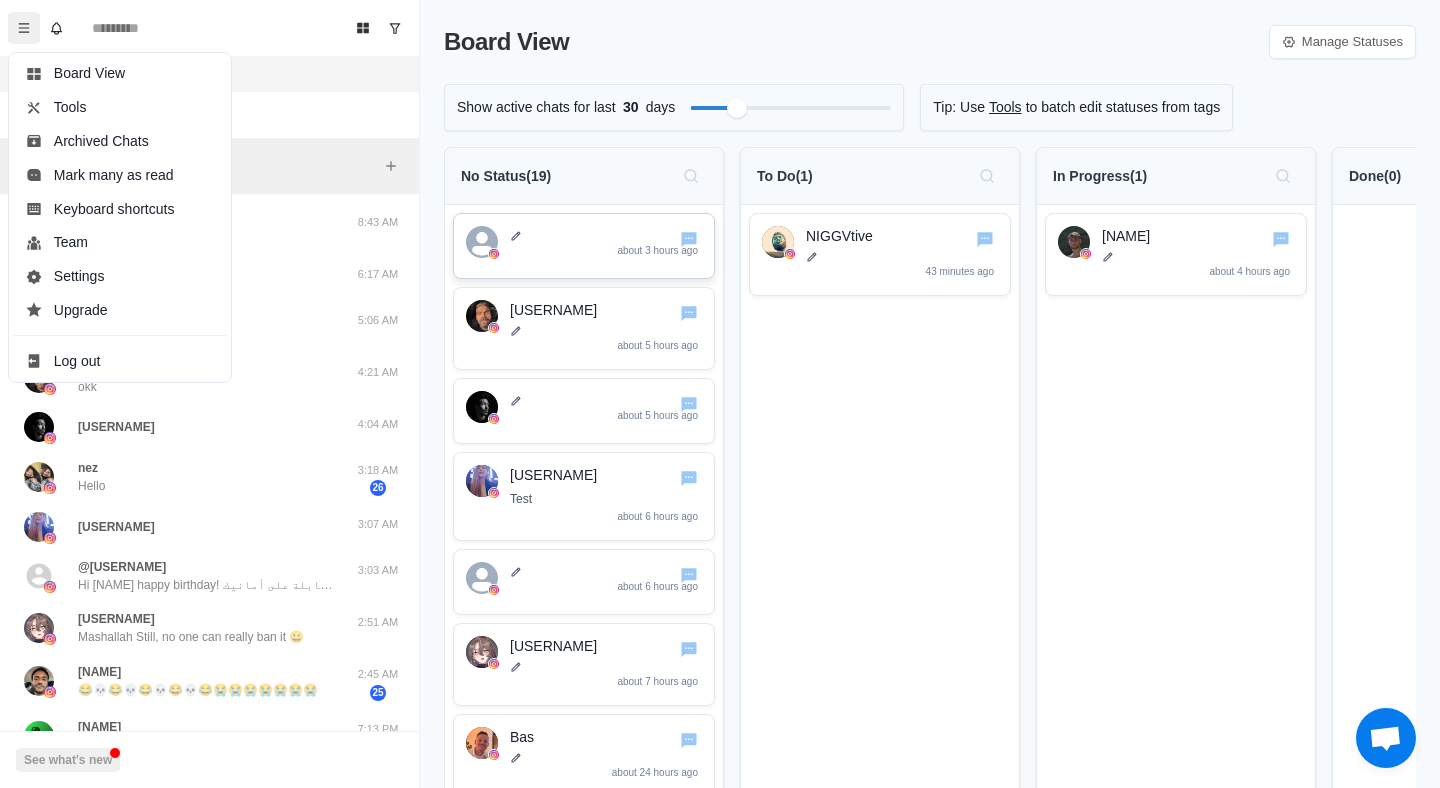 click on "about 3 hours ago" at bounding box center (584, 246) 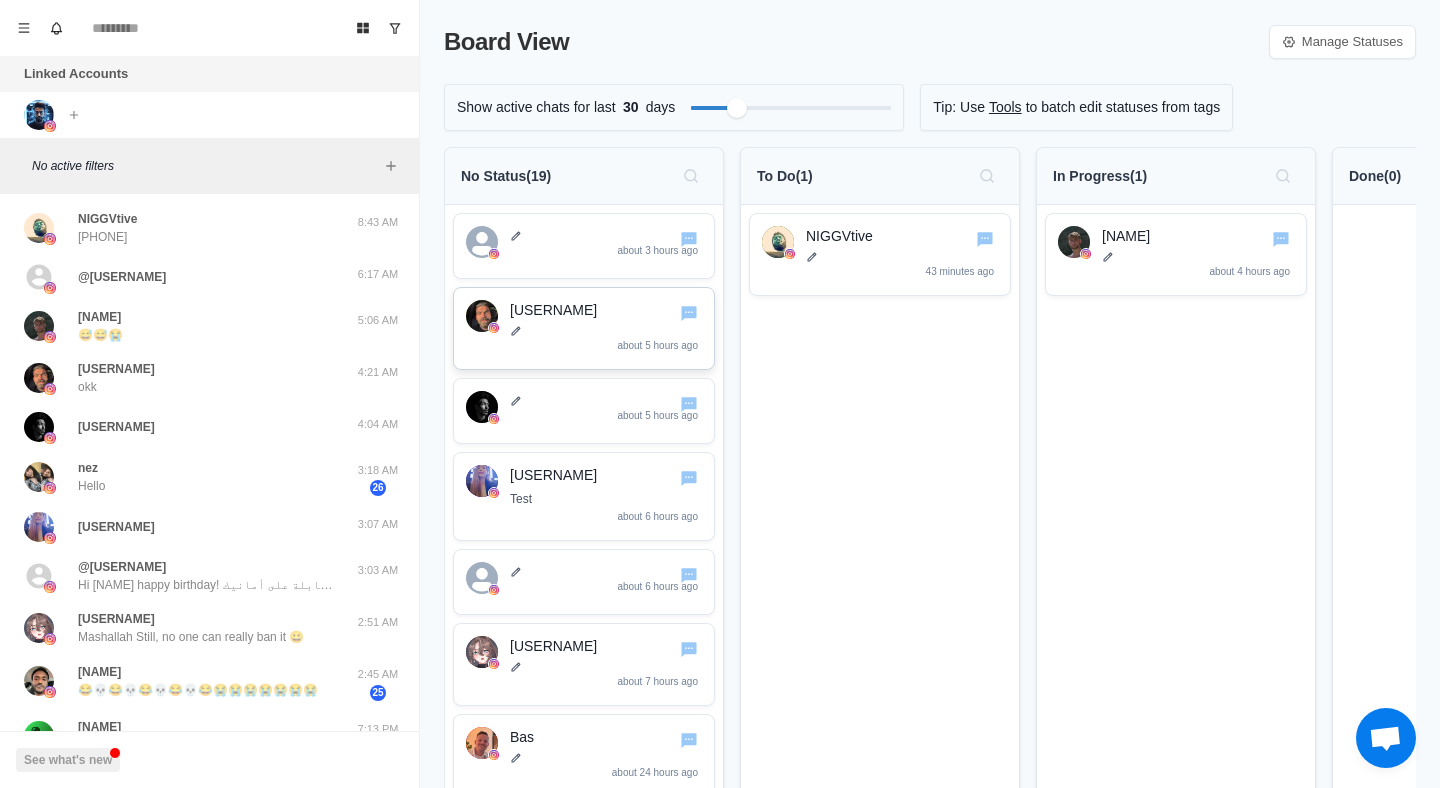 click on "YousefSedfy" at bounding box center [606, 310] 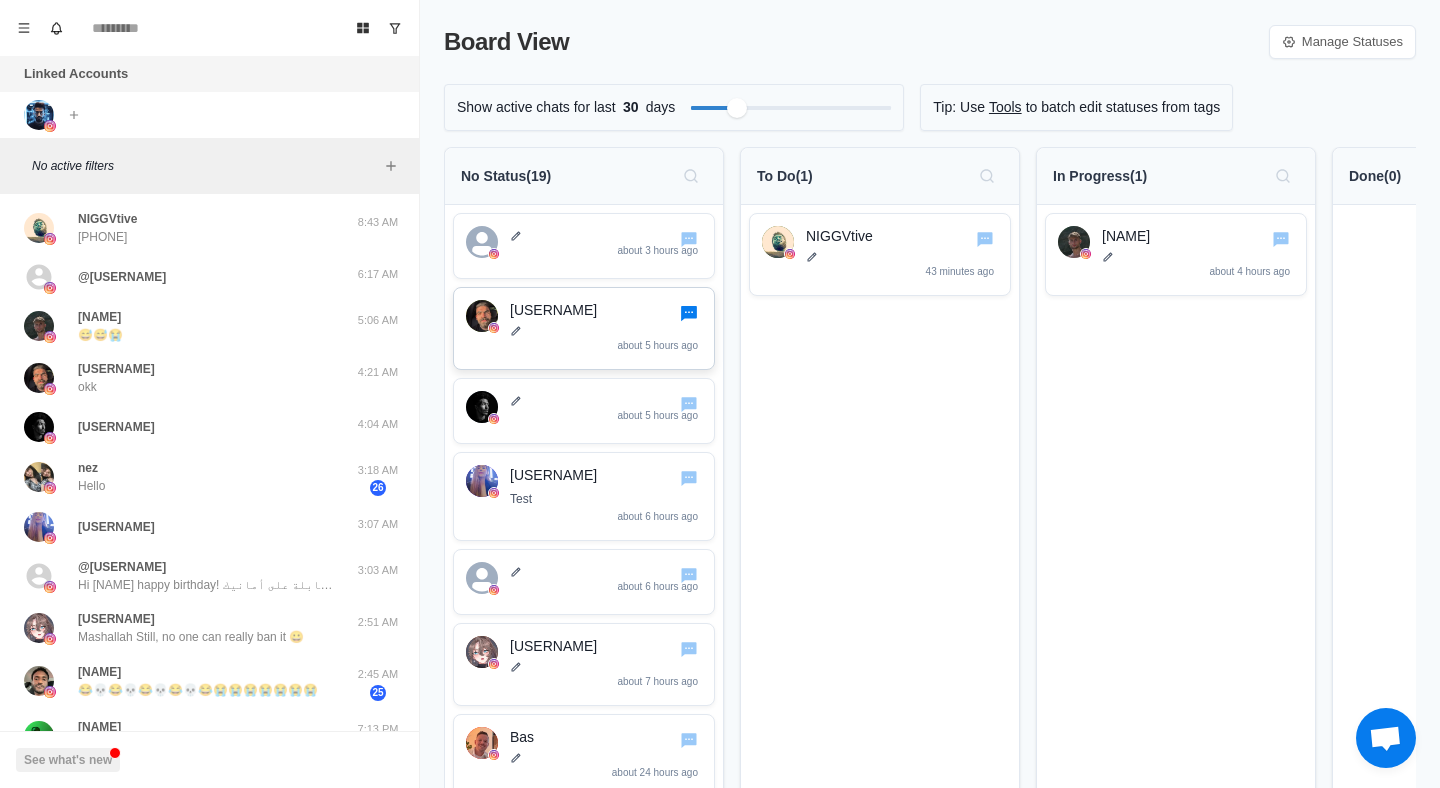 click 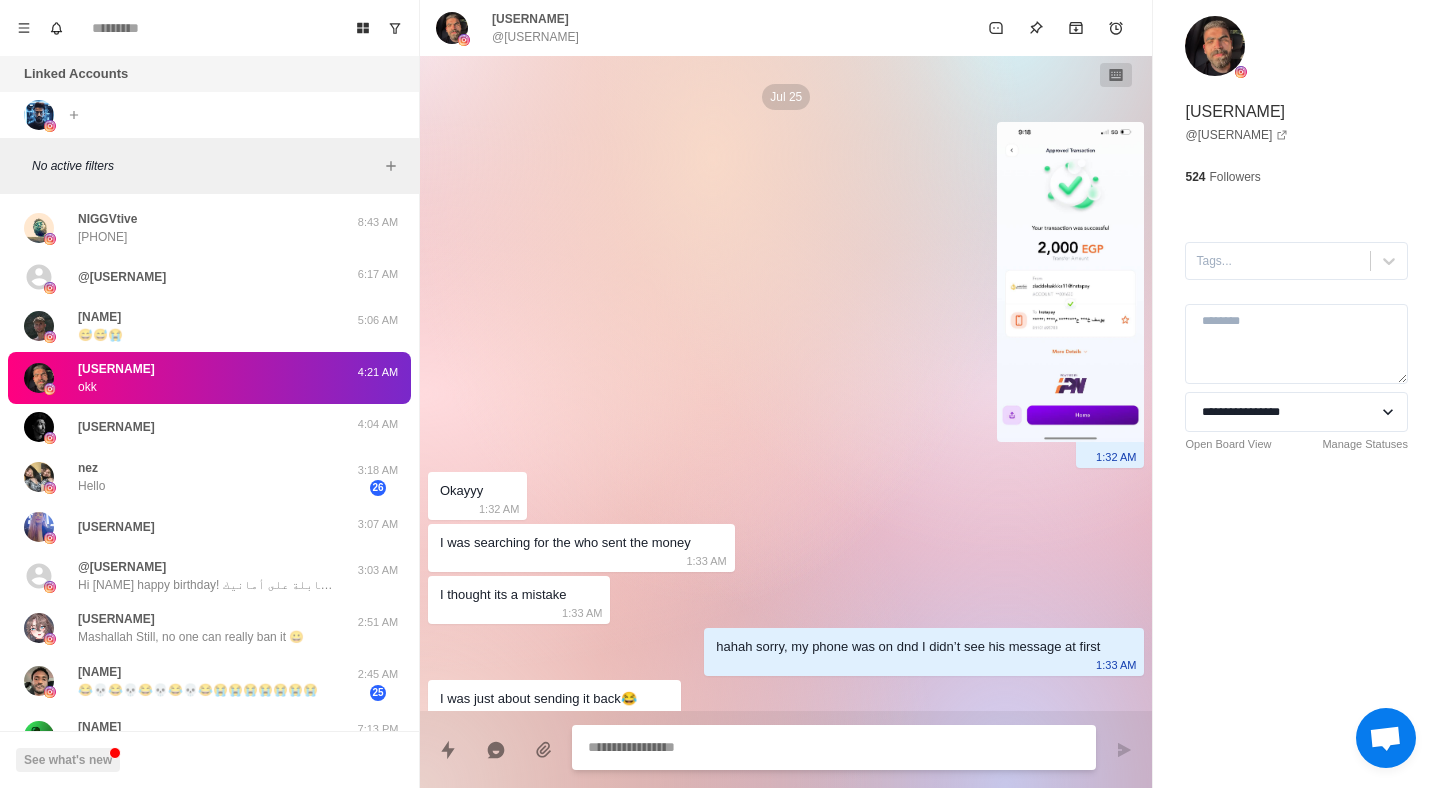 scroll, scrollTop: 1217, scrollLeft: 0, axis: vertical 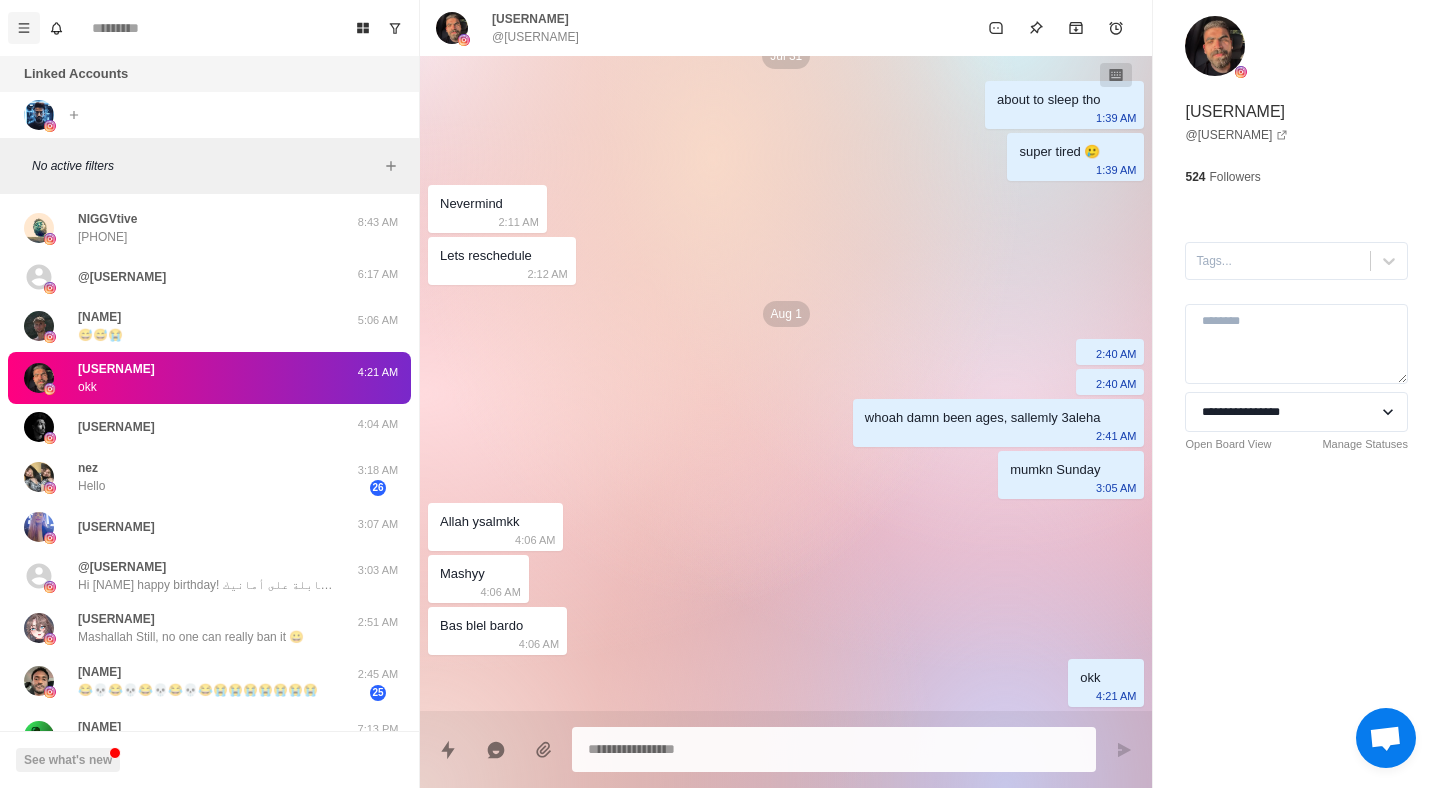 click 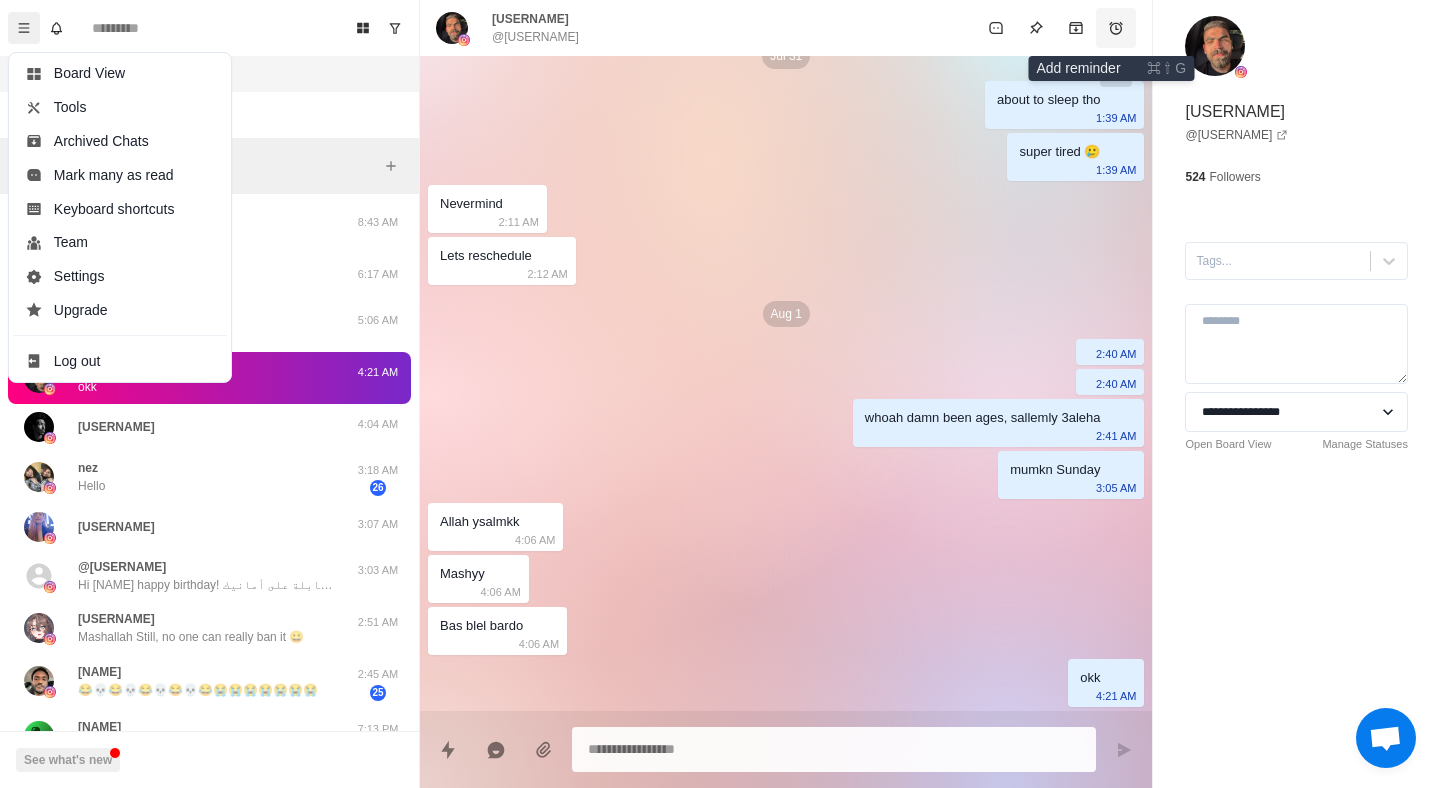 click 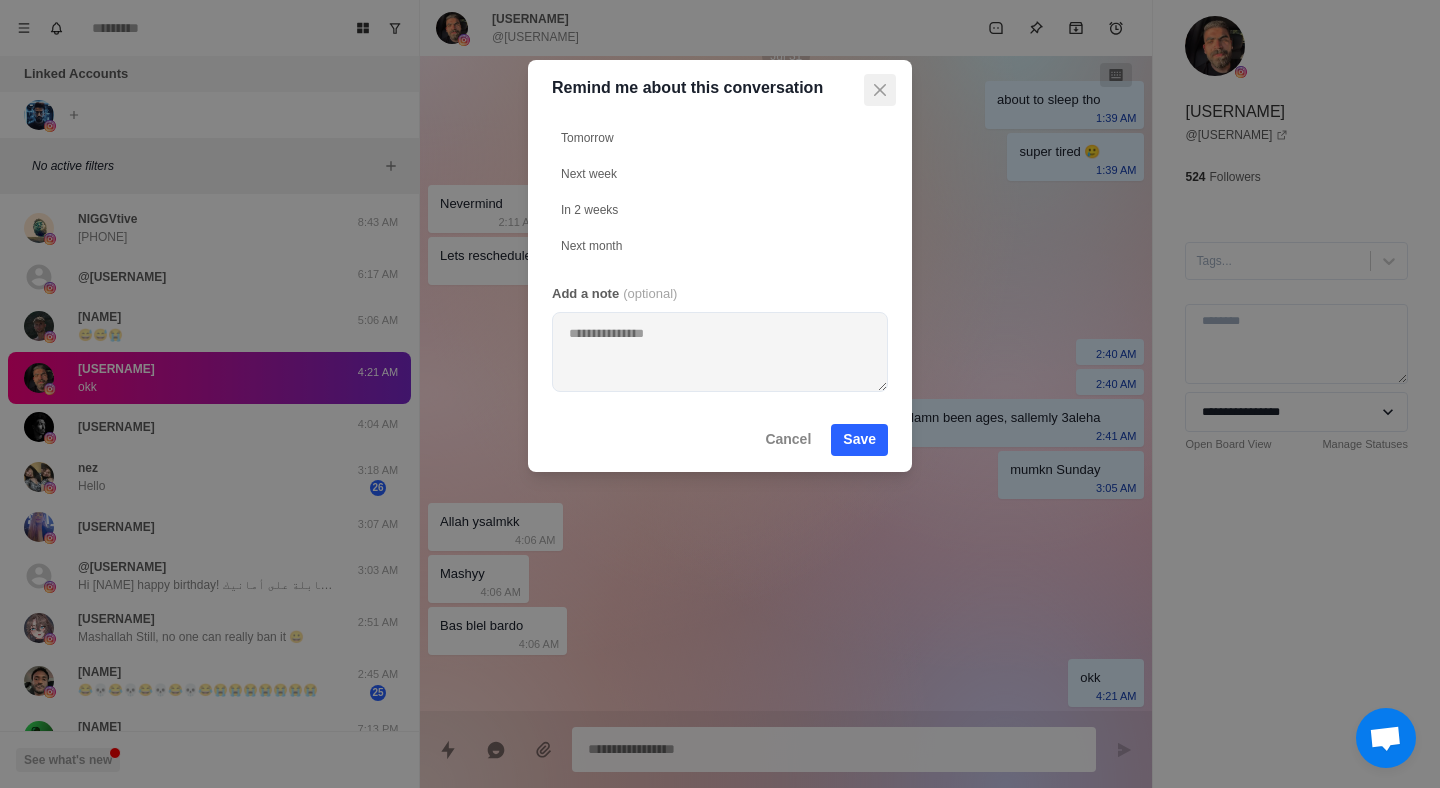 click at bounding box center [880, 90] 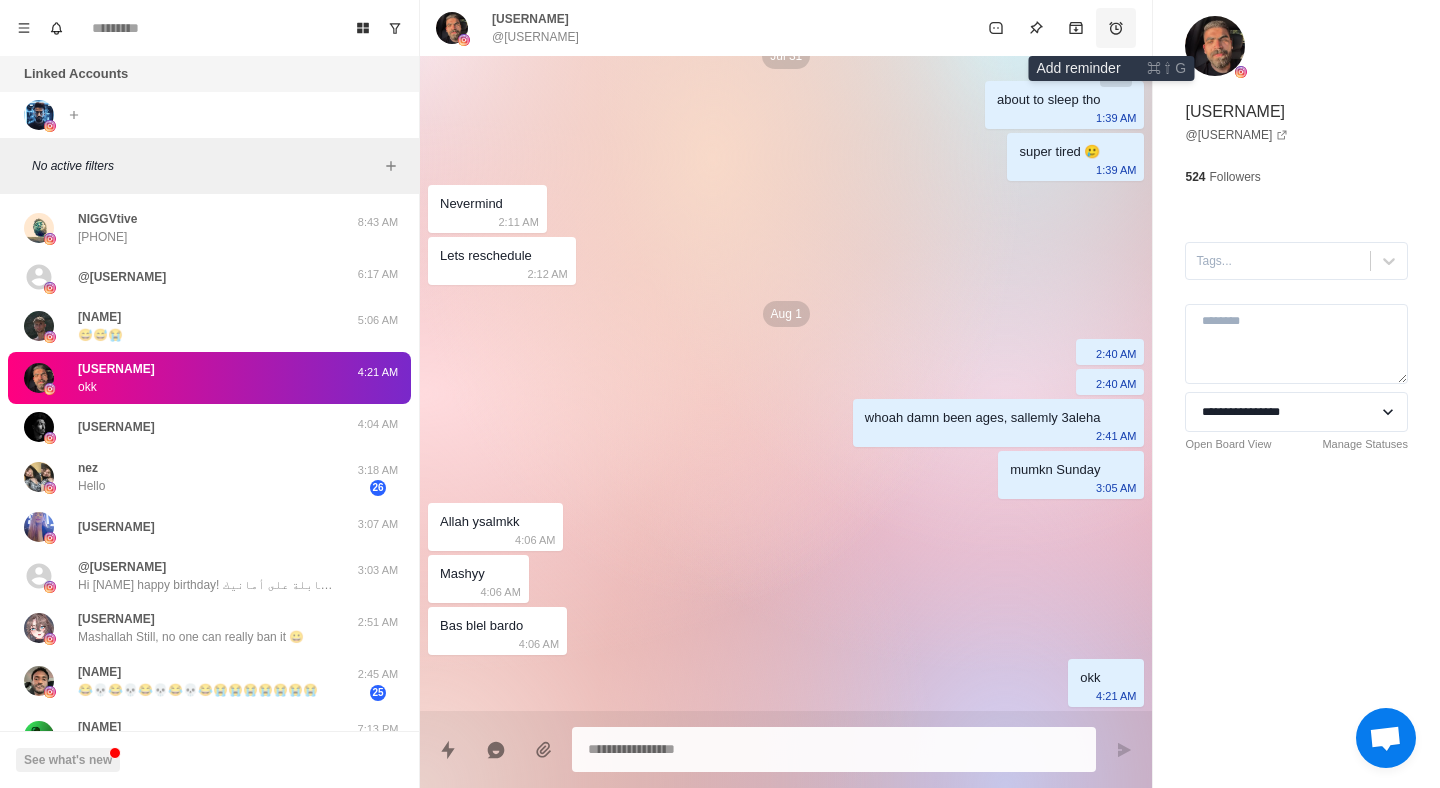 click 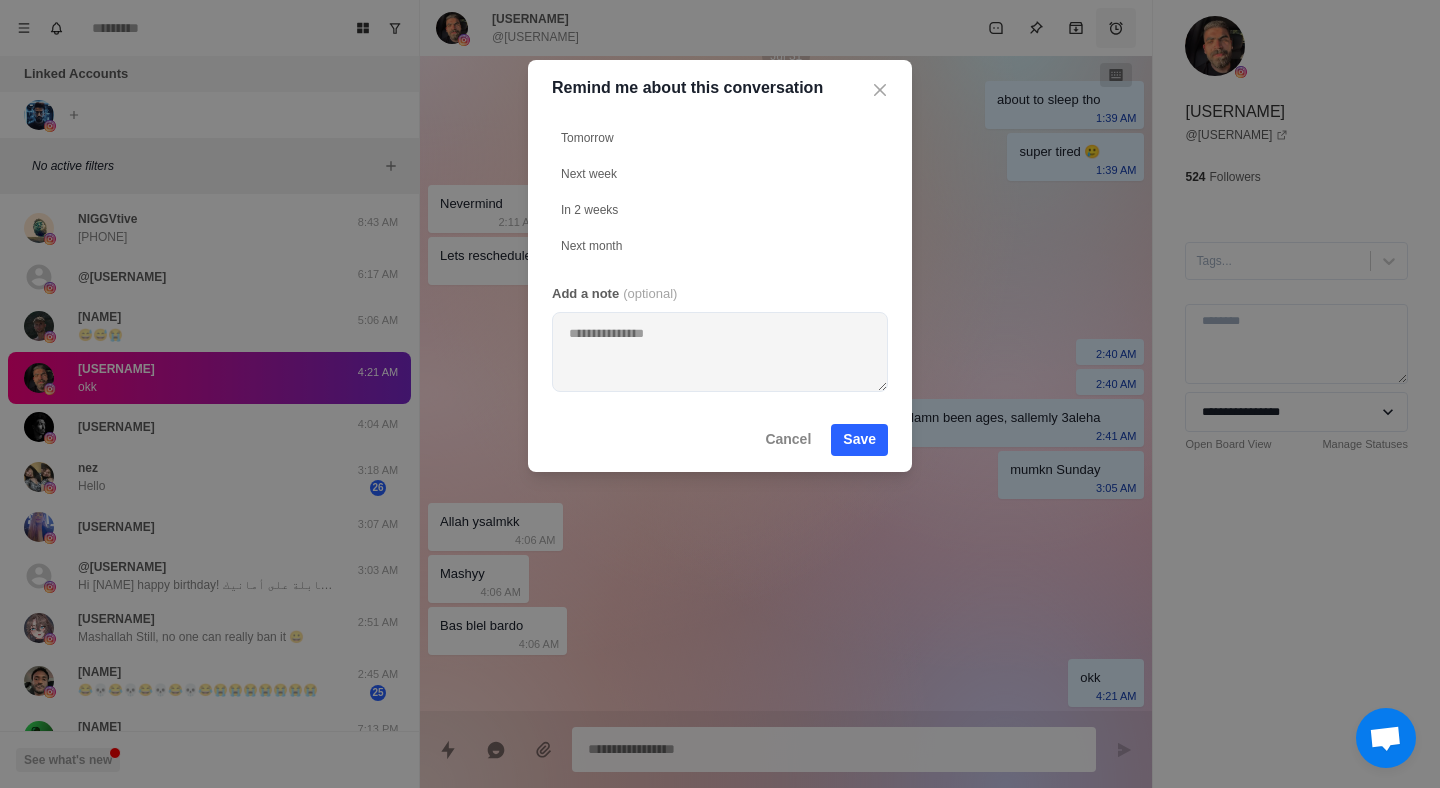 type 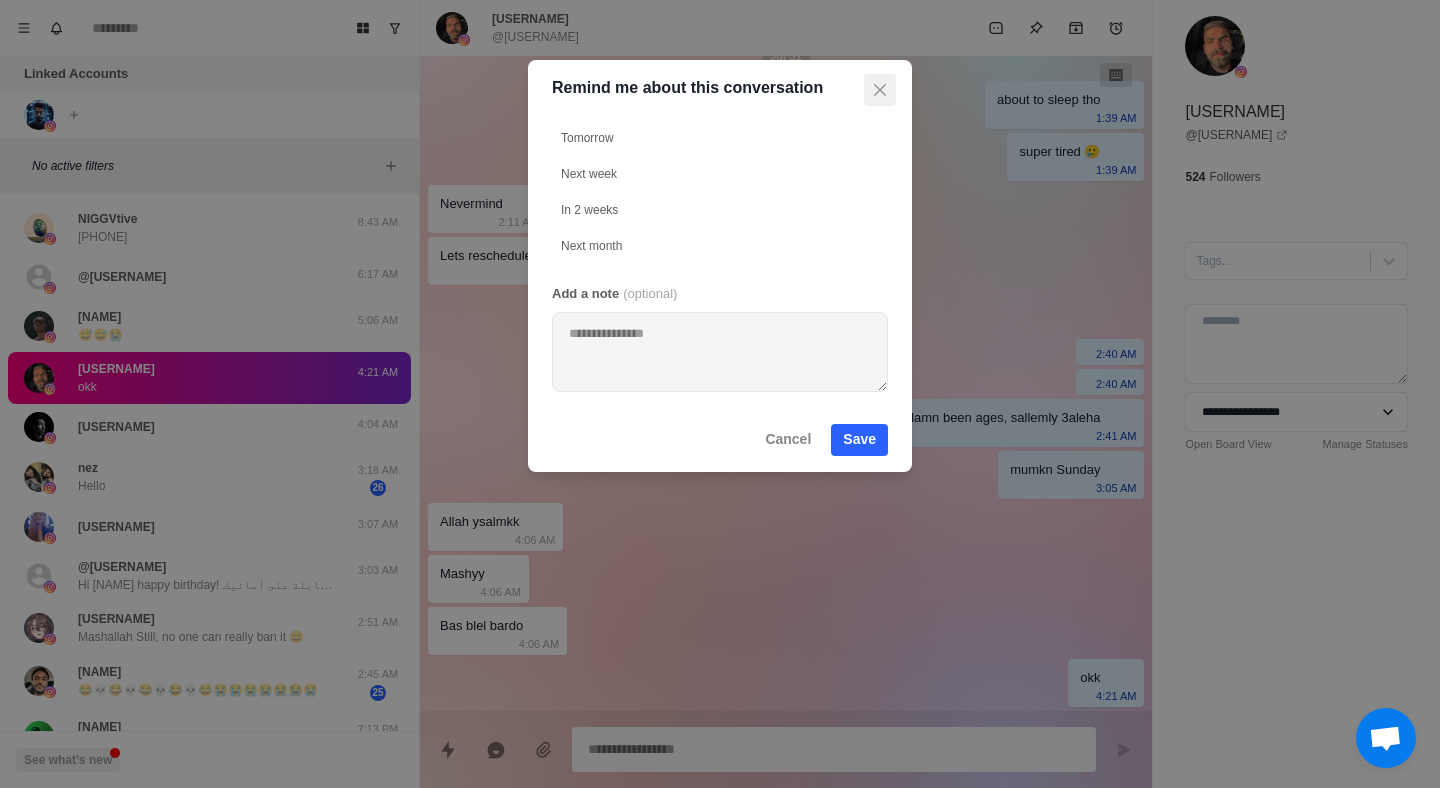 click at bounding box center (880, 90) 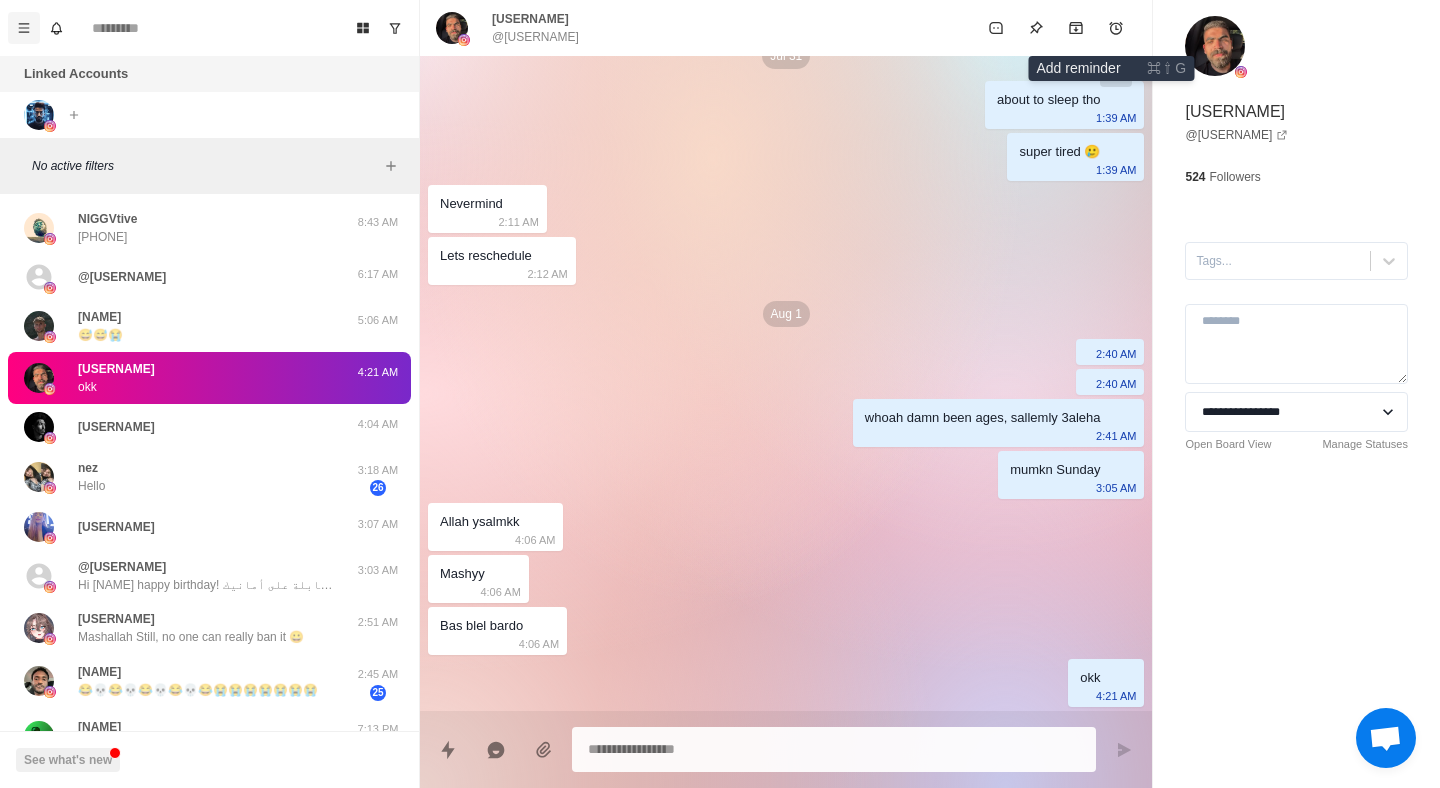click at bounding box center [24, 28] 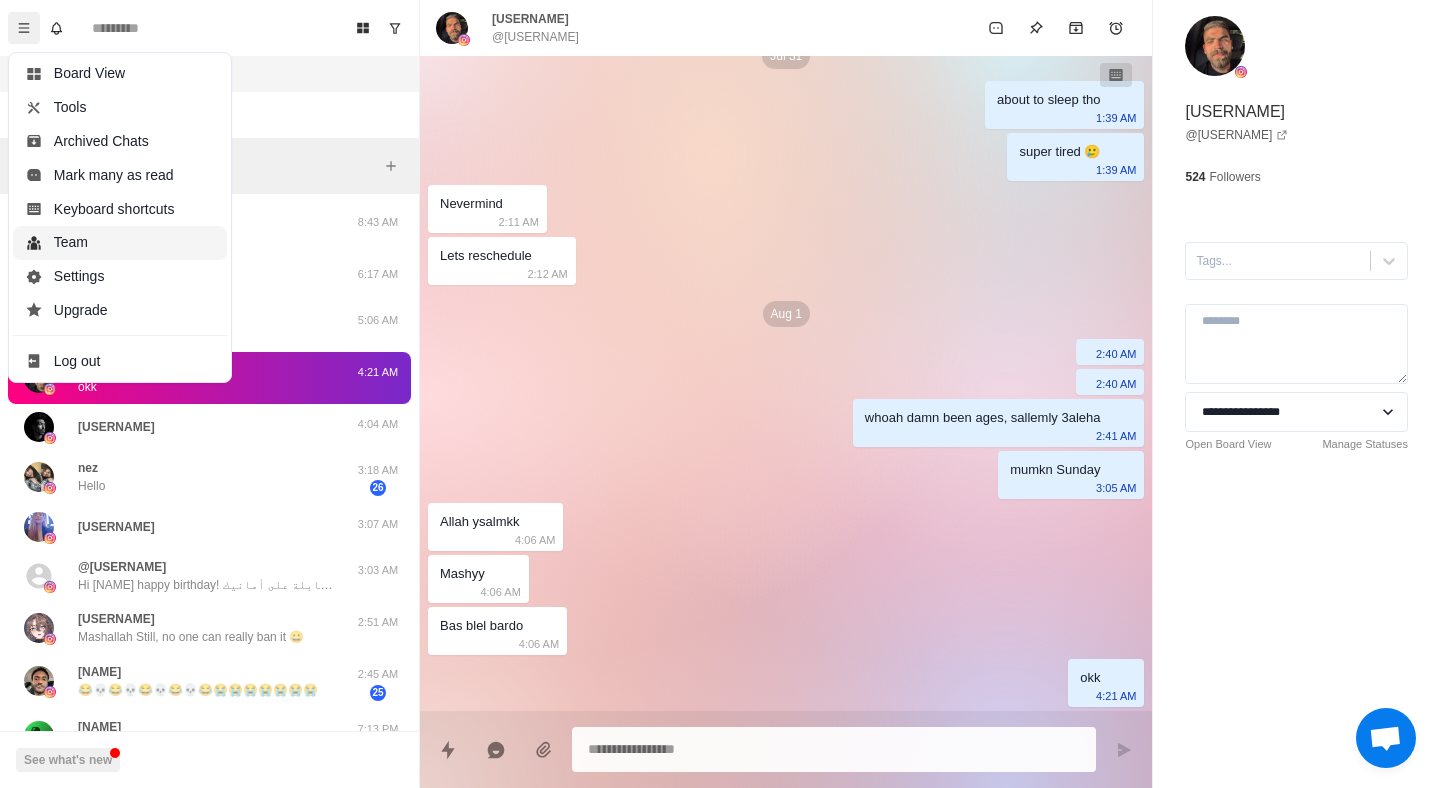 click on "Team" at bounding box center (120, 243) 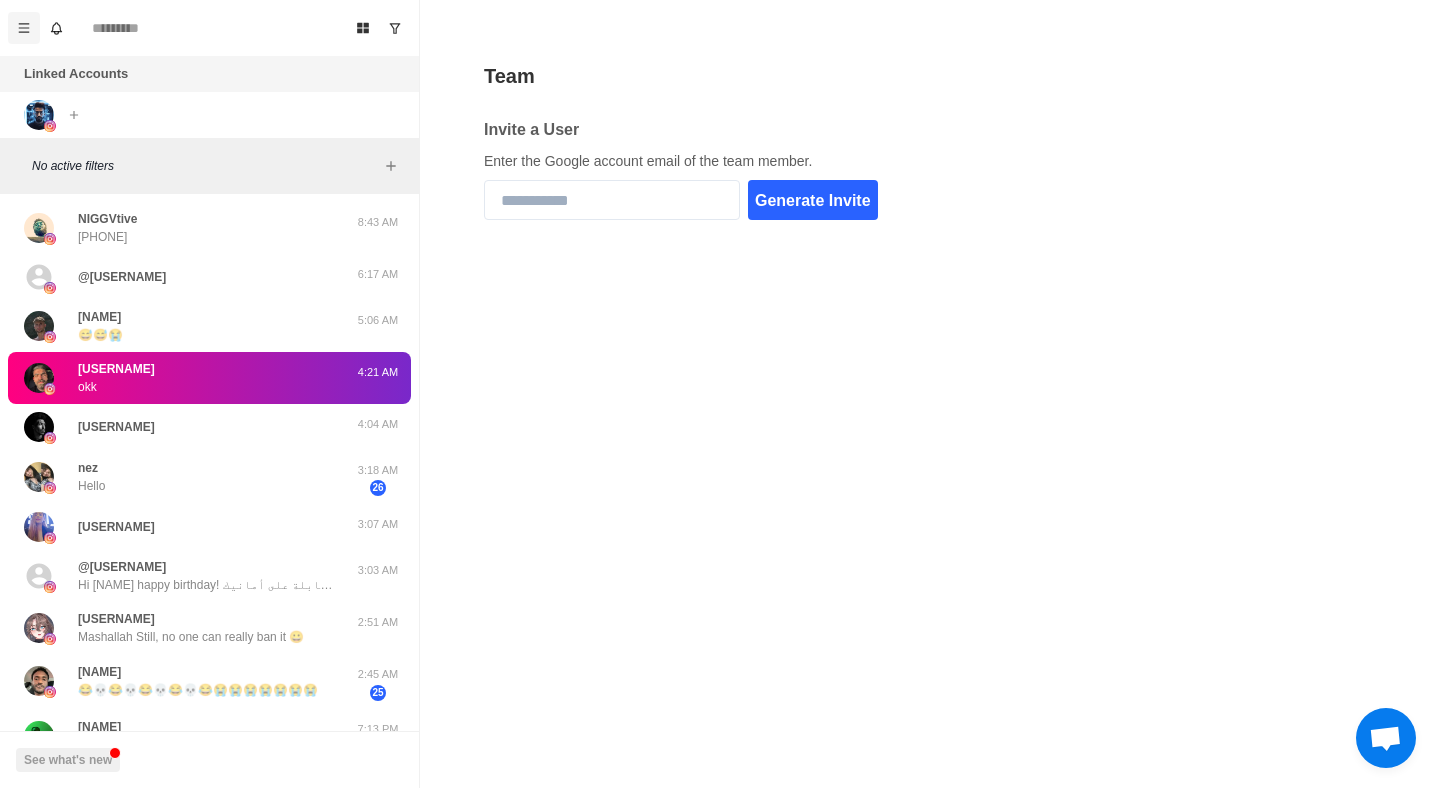 click at bounding box center [24, 28] 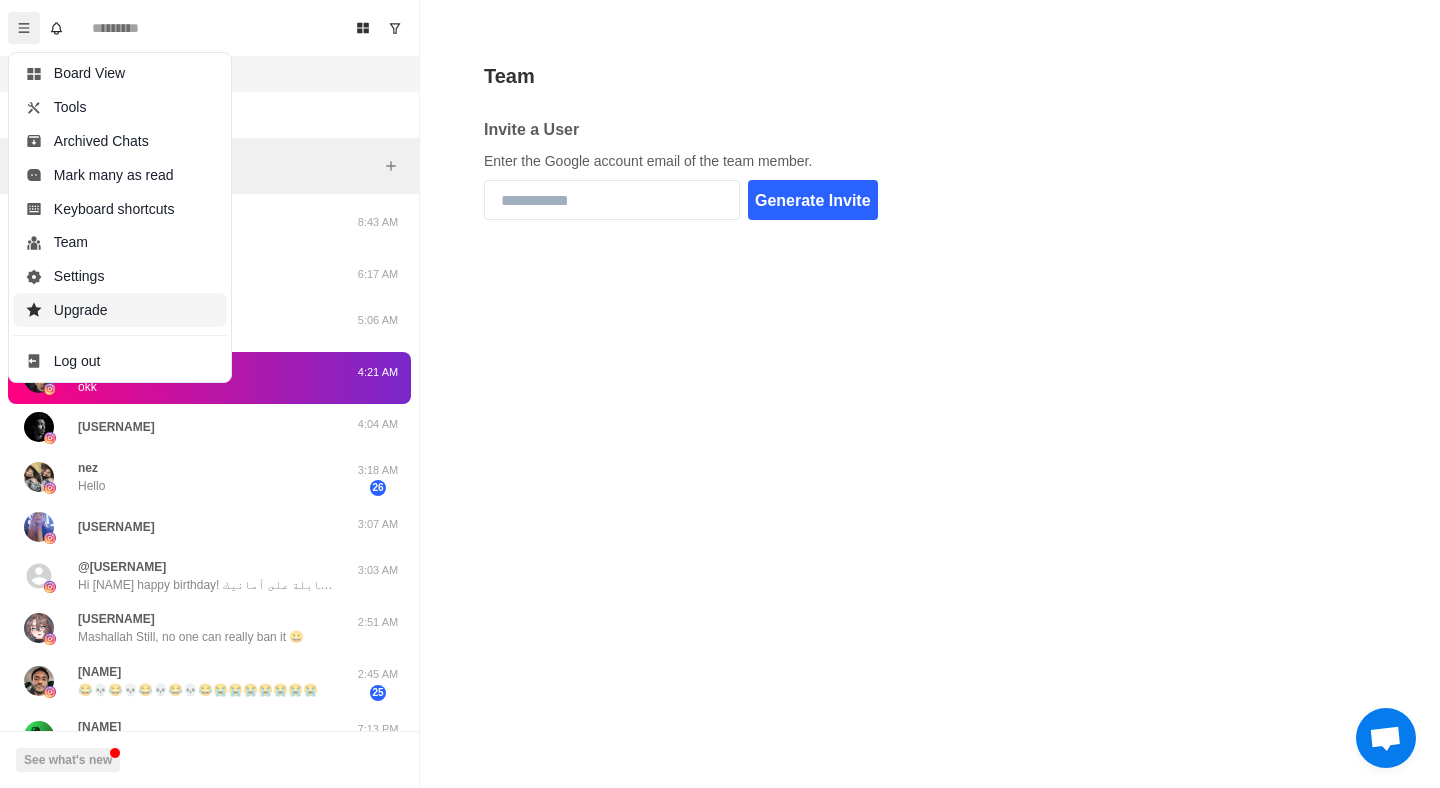 click on "Upgrade" at bounding box center (120, 310) 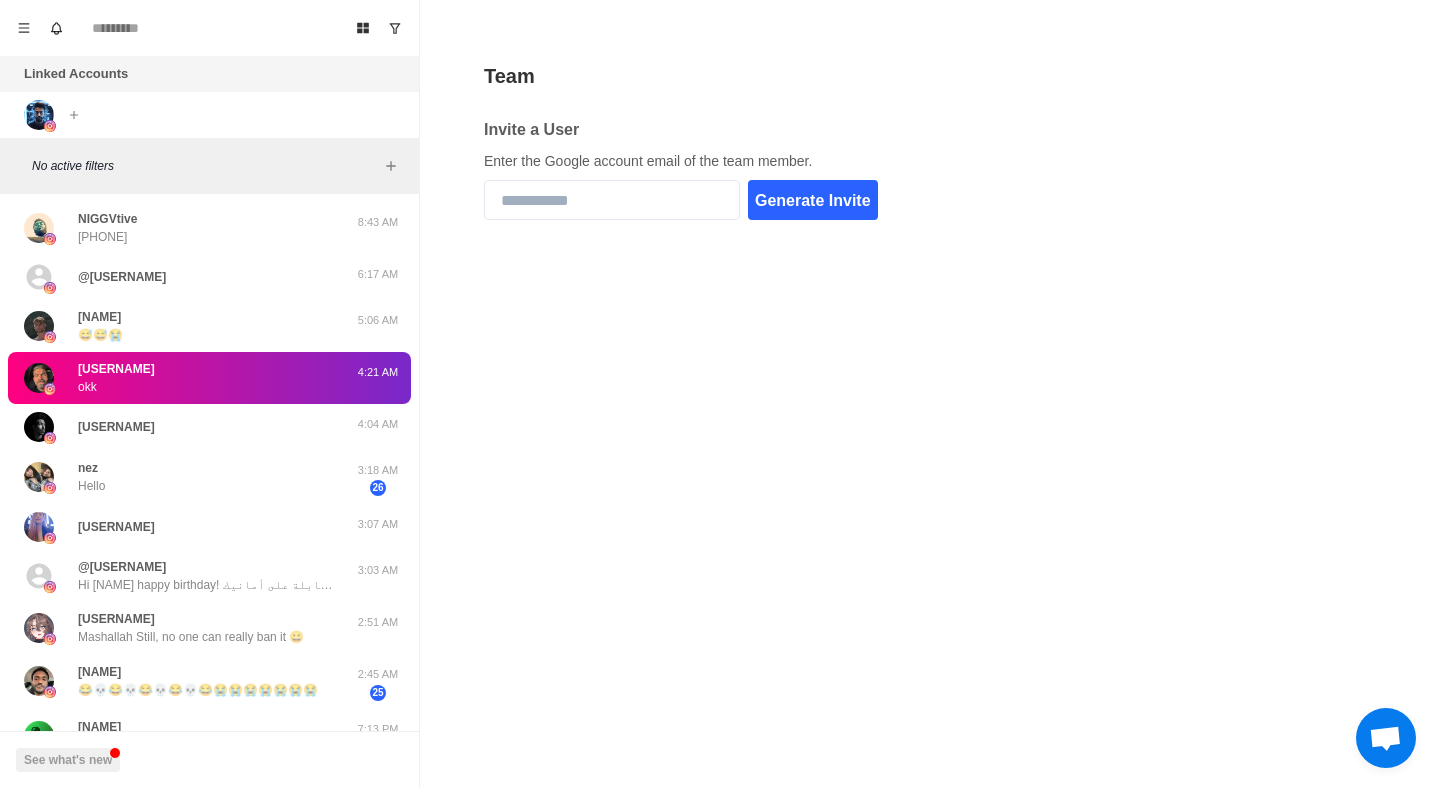 type 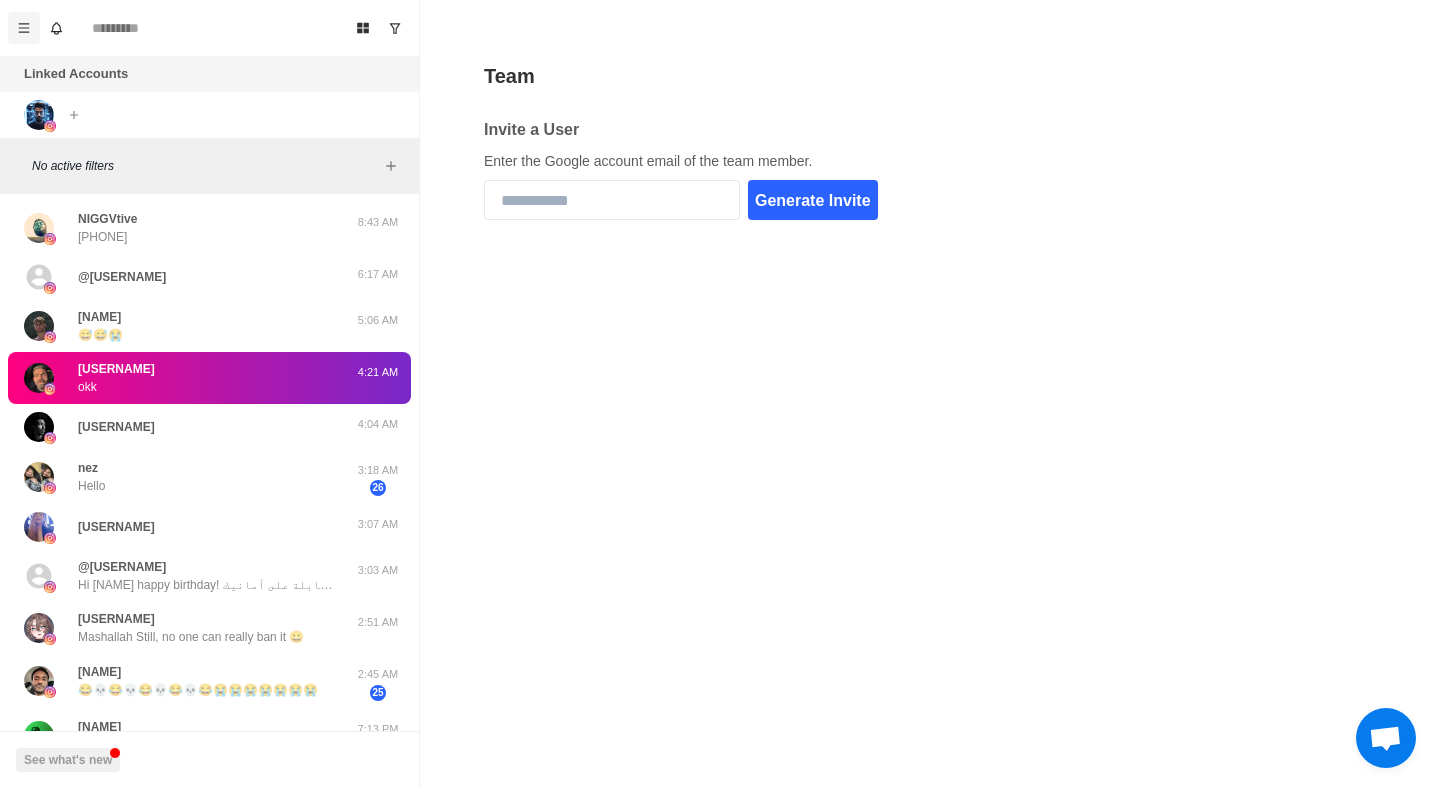 click 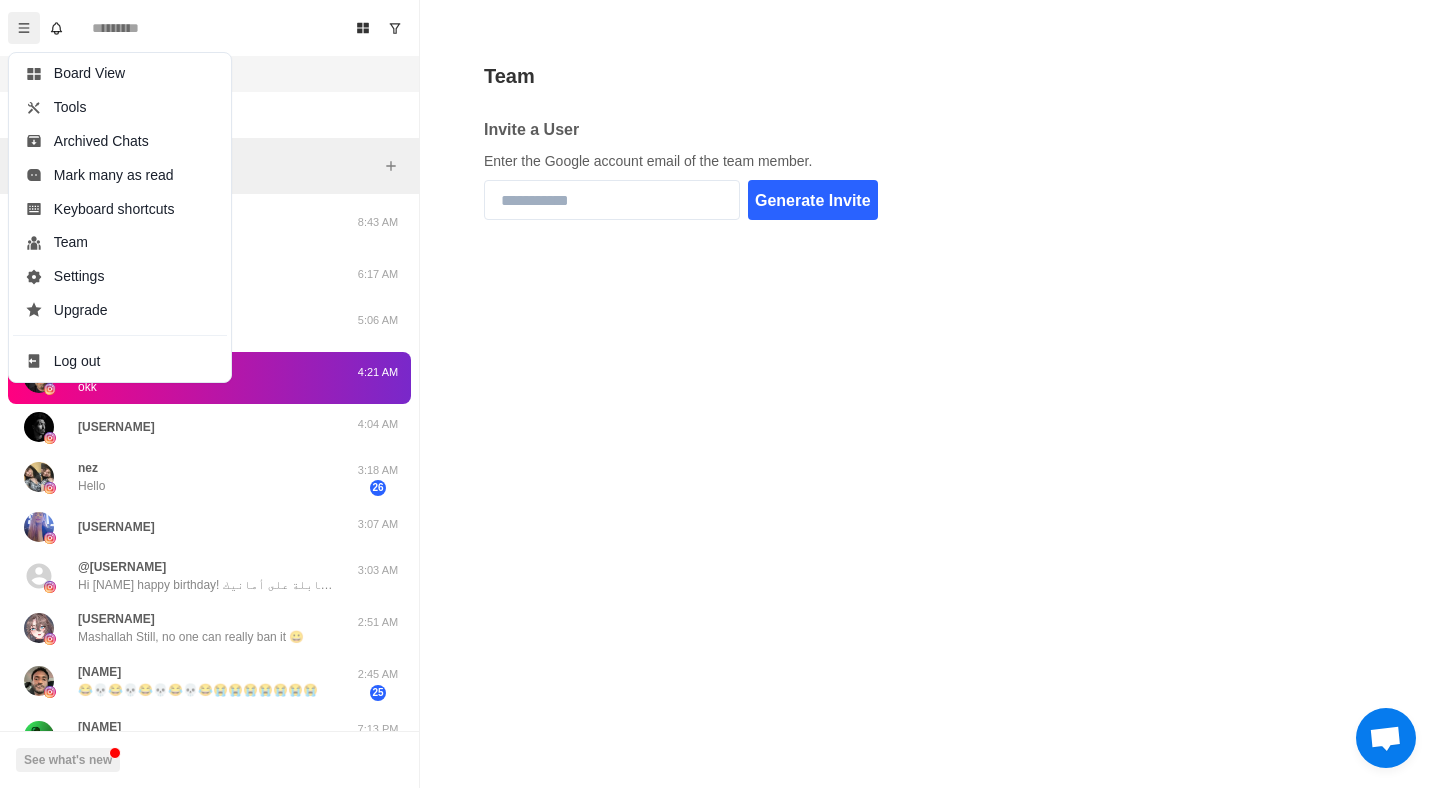 click on "Team Invite a User Enter the Google account email of the team member. Generate Invite" at bounding box center (930, 394) 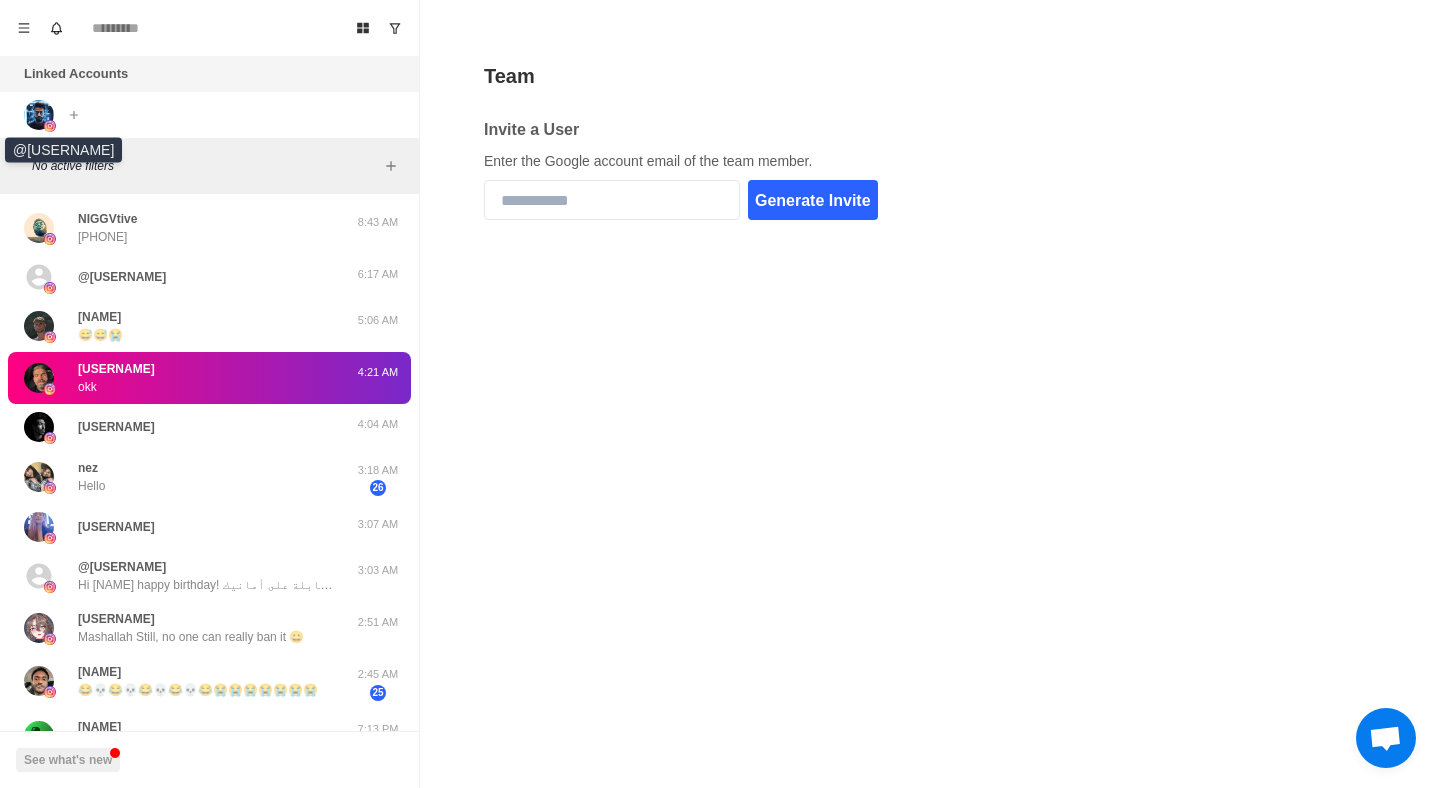 click at bounding box center [39, 115] 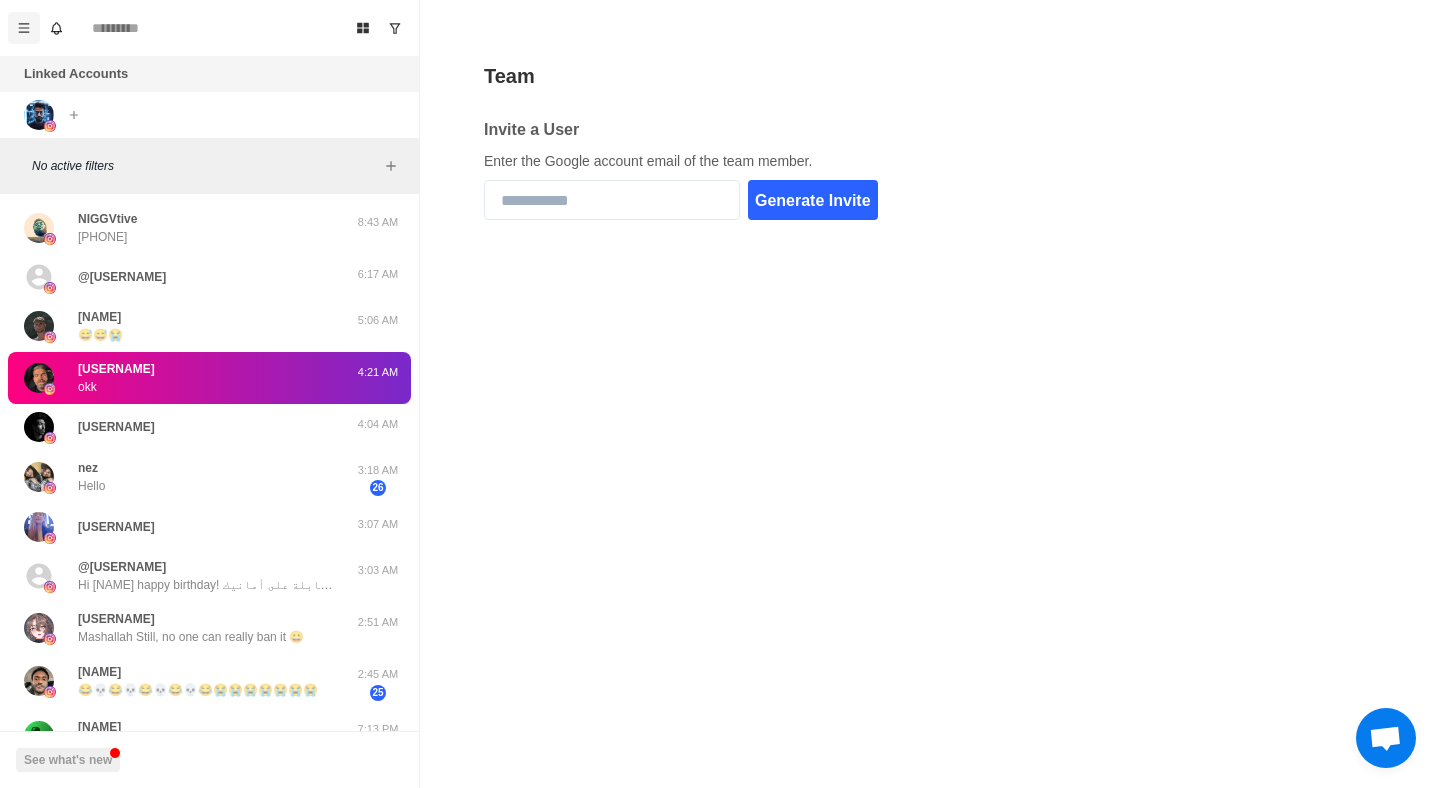 click at bounding box center [24, 28] 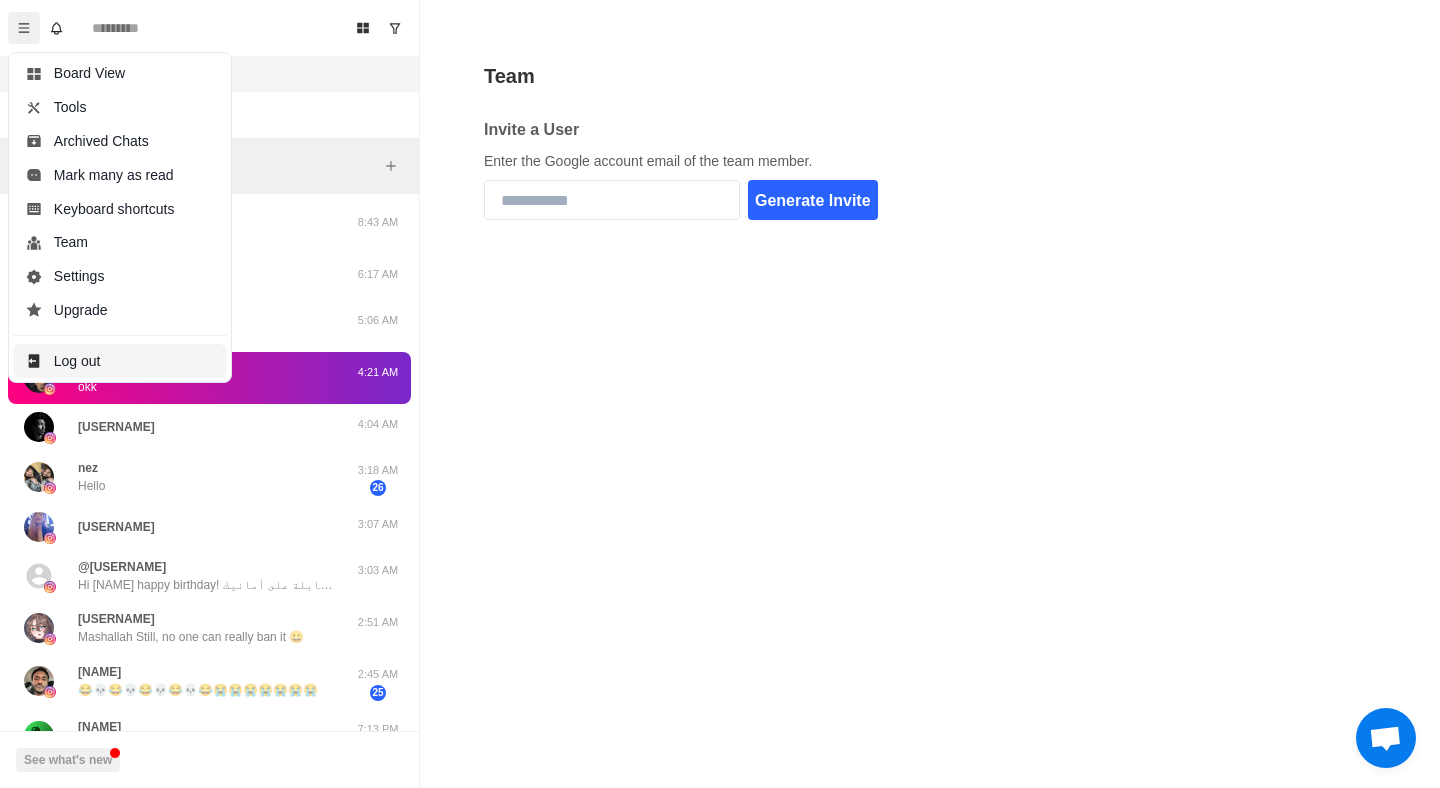 click on "Log out" at bounding box center [120, 361] 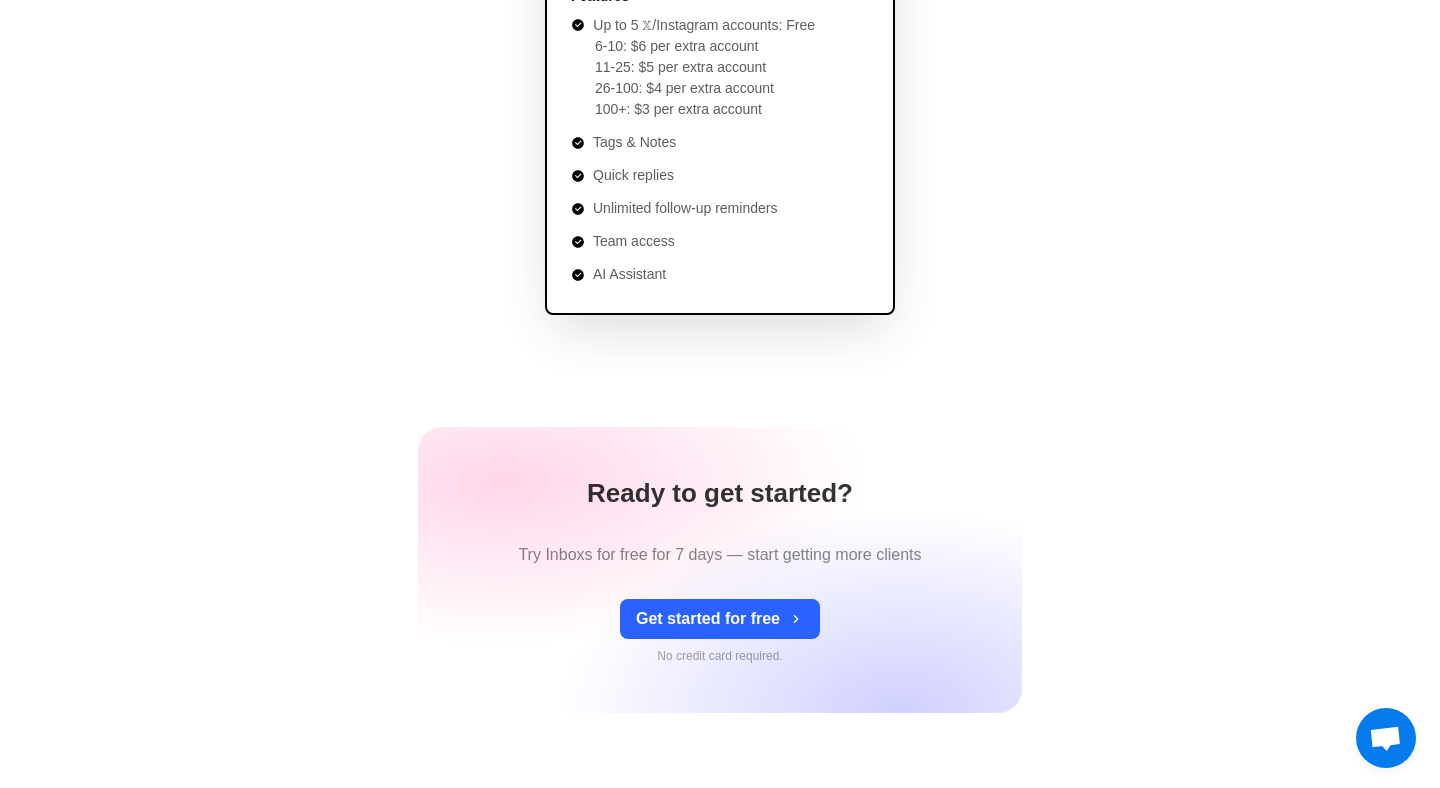 scroll, scrollTop: 0, scrollLeft: 0, axis: both 